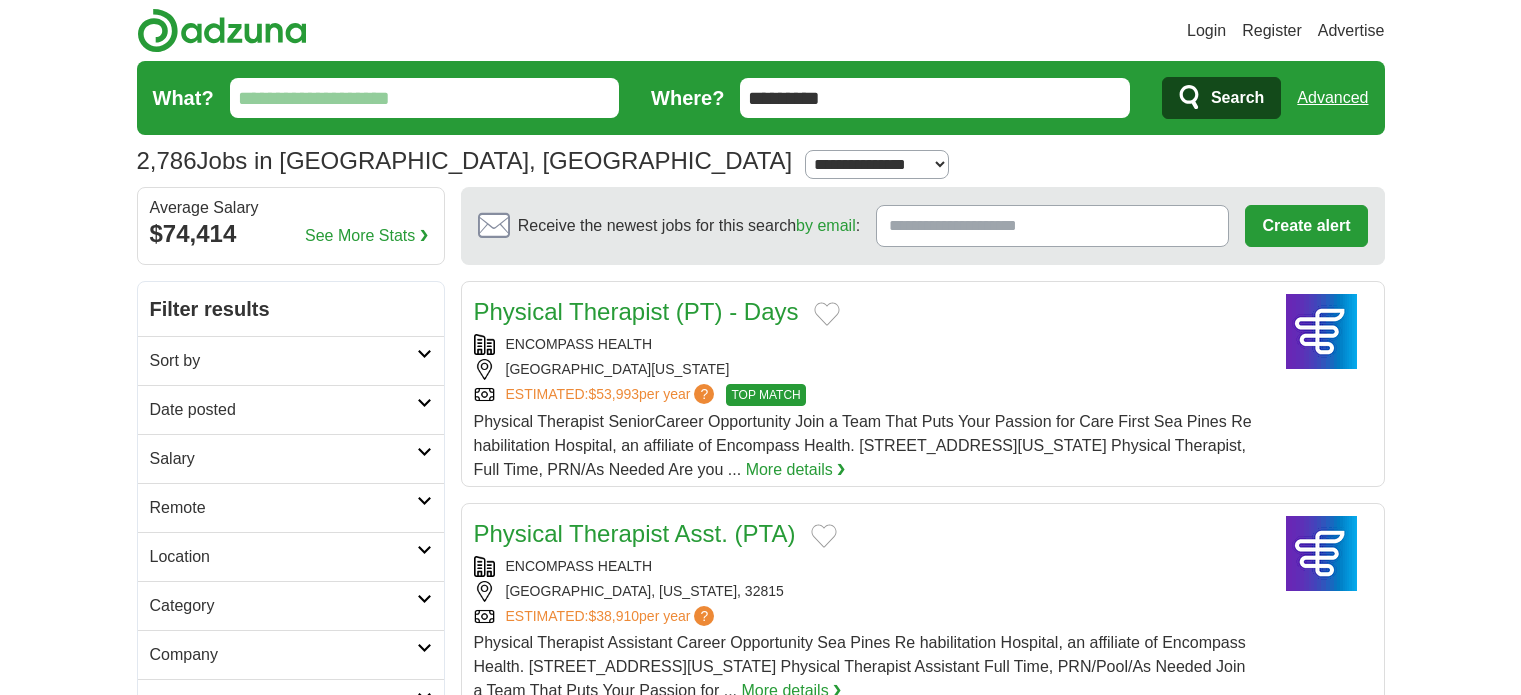 scroll, scrollTop: 0, scrollLeft: 0, axis: both 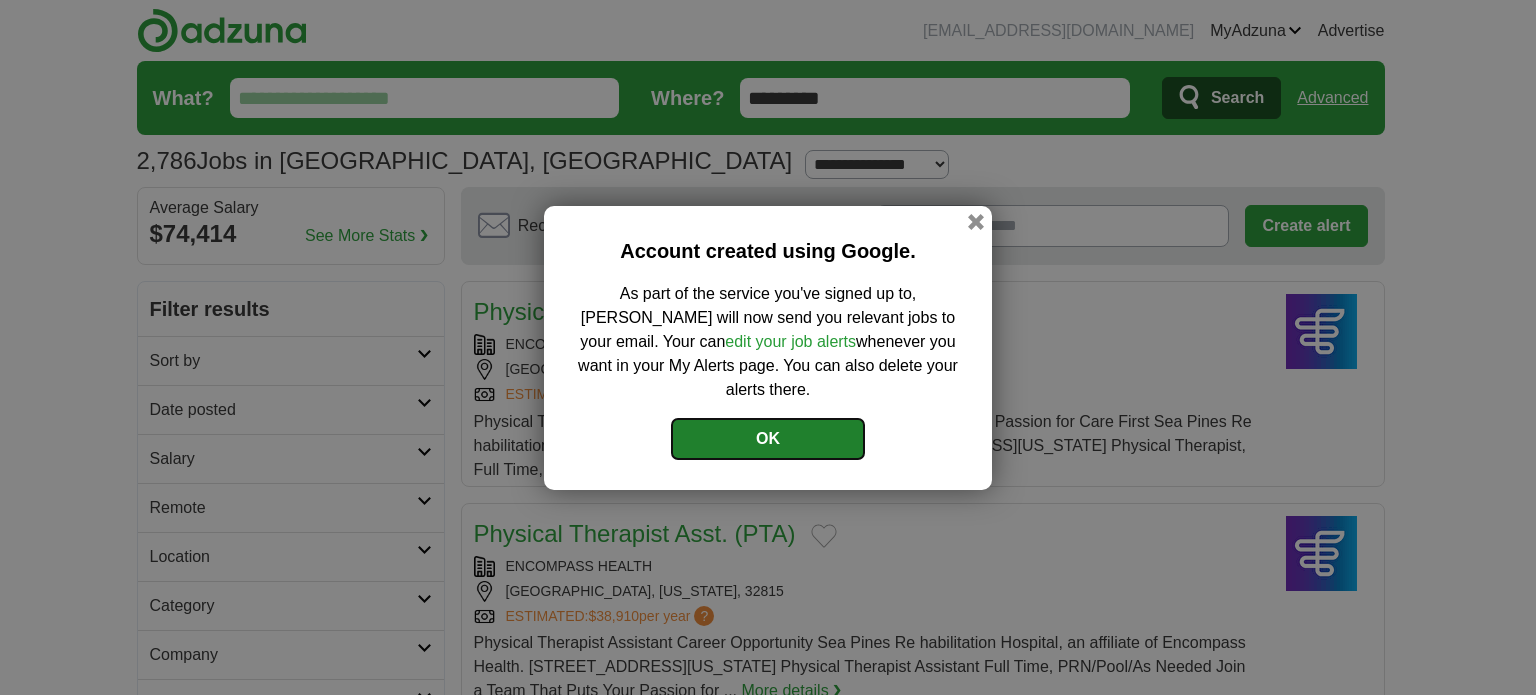 click on "OK" at bounding box center [768, 439] 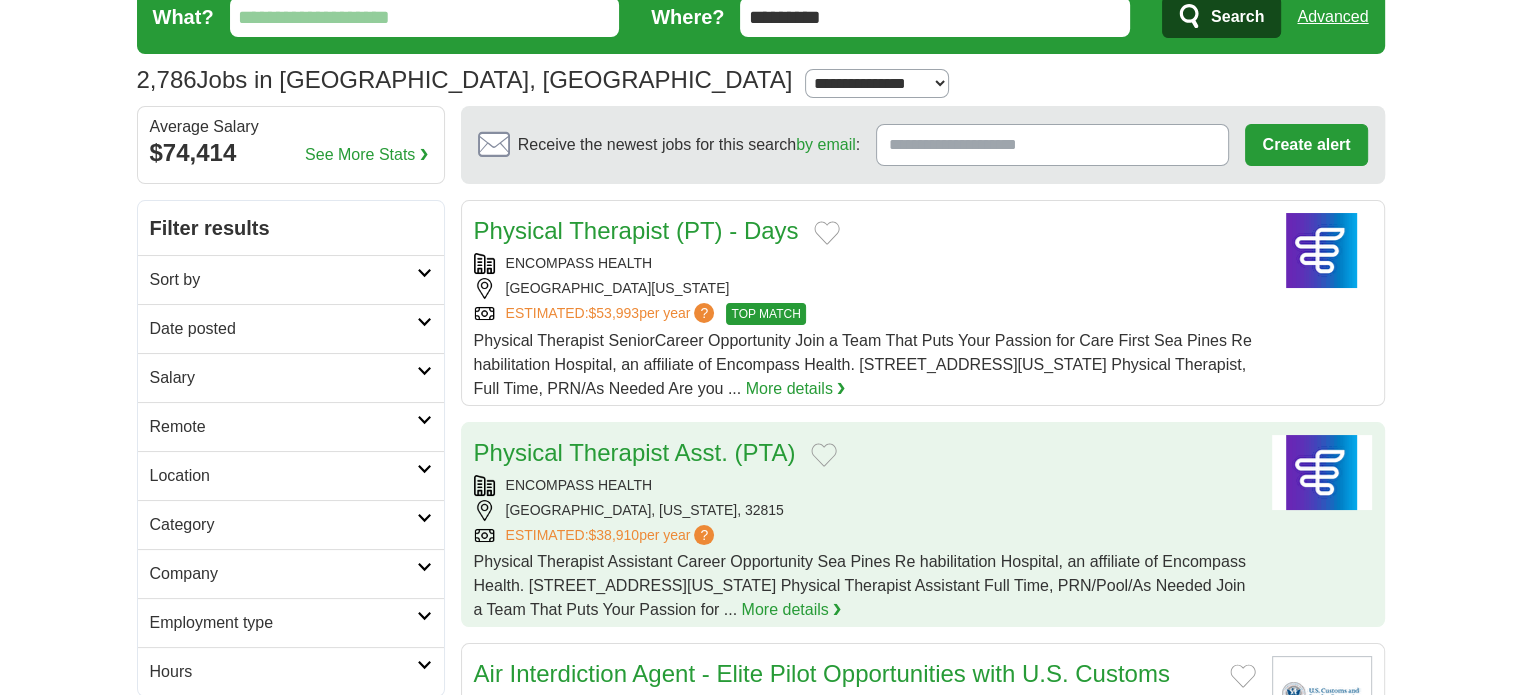 scroll, scrollTop: 0, scrollLeft: 0, axis: both 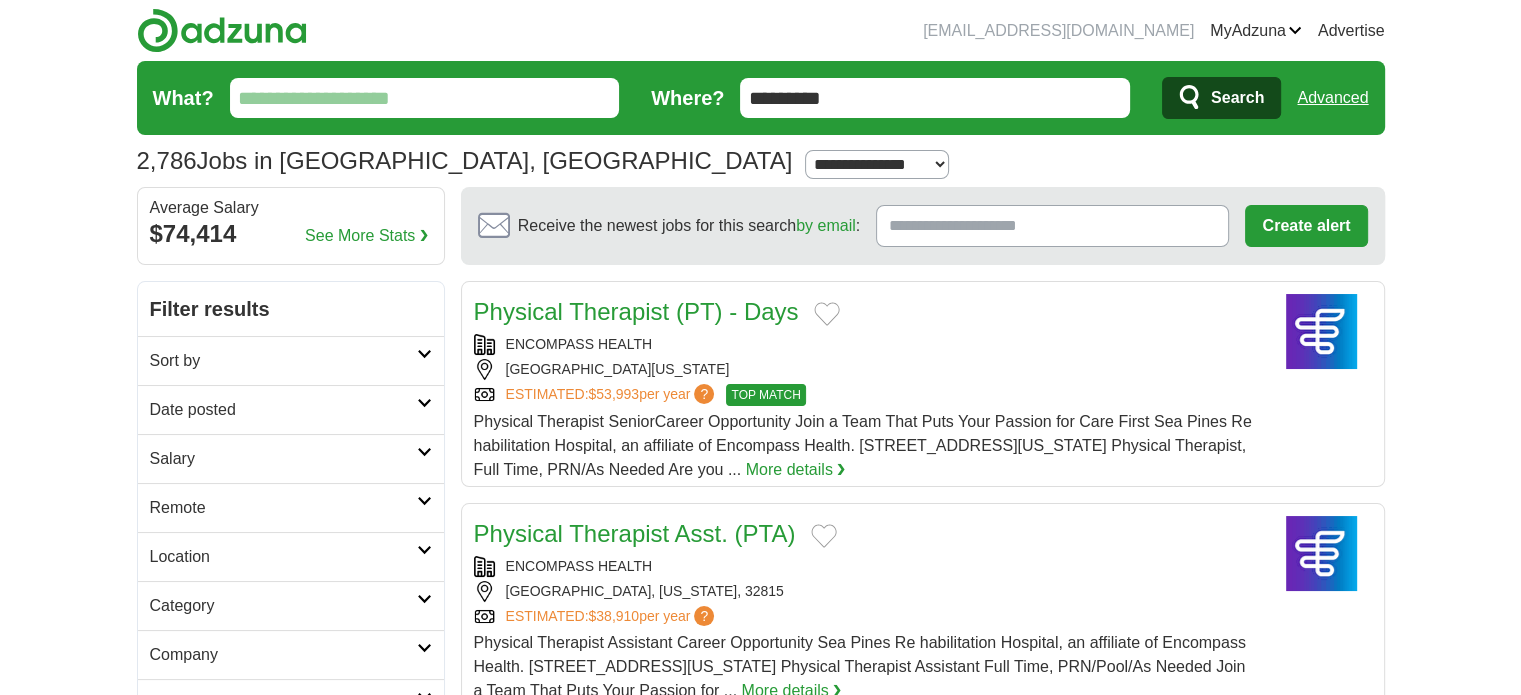 click on "Sort by" at bounding box center (283, 361) 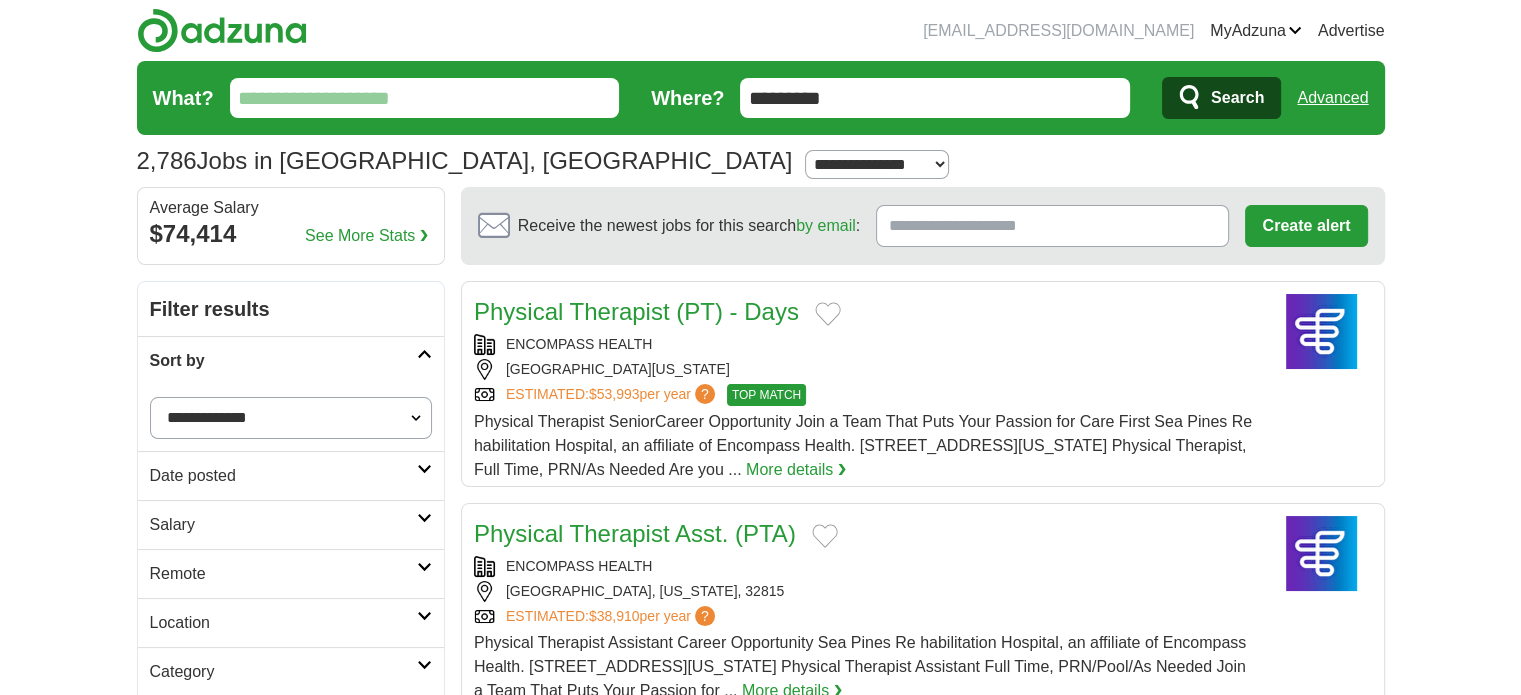 click on "**********" at bounding box center (291, 418) 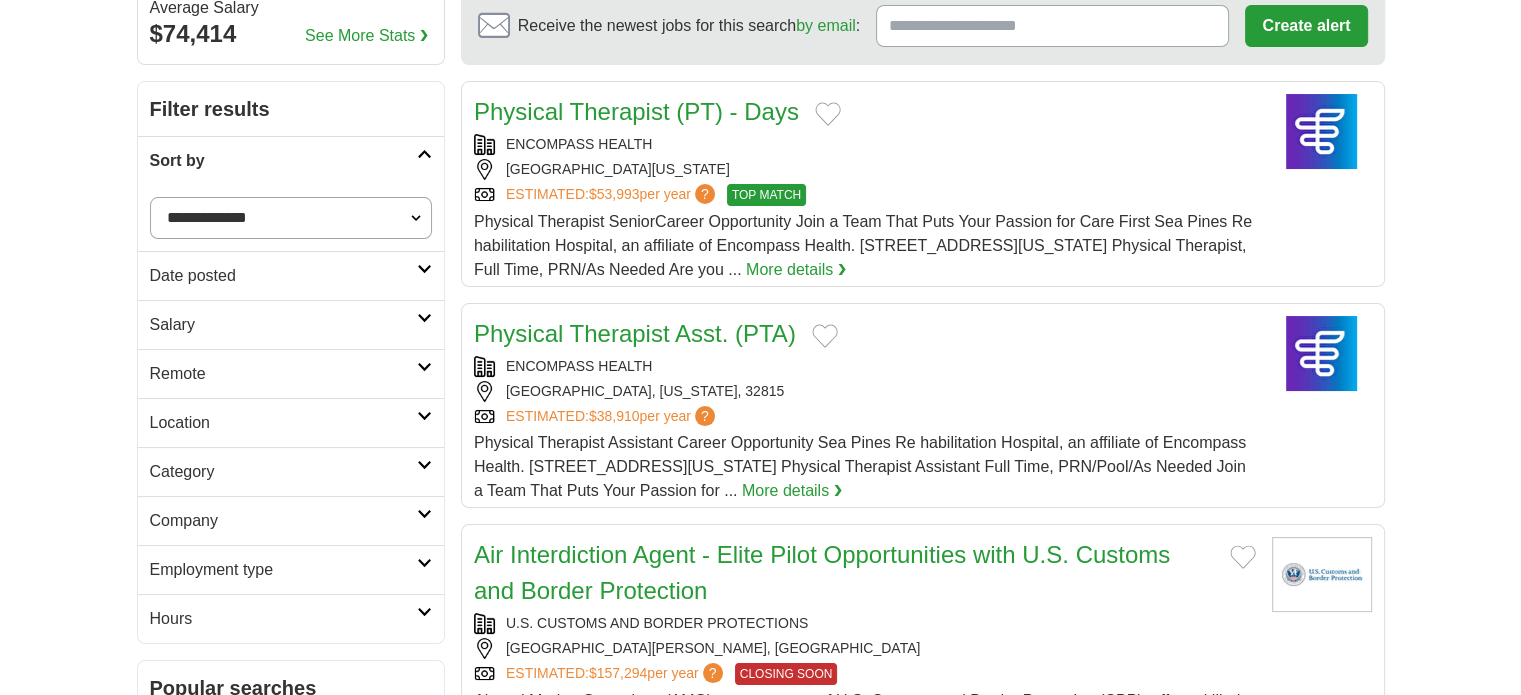 scroll, scrollTop: 300, scrollLeft: 0, axis: vertical 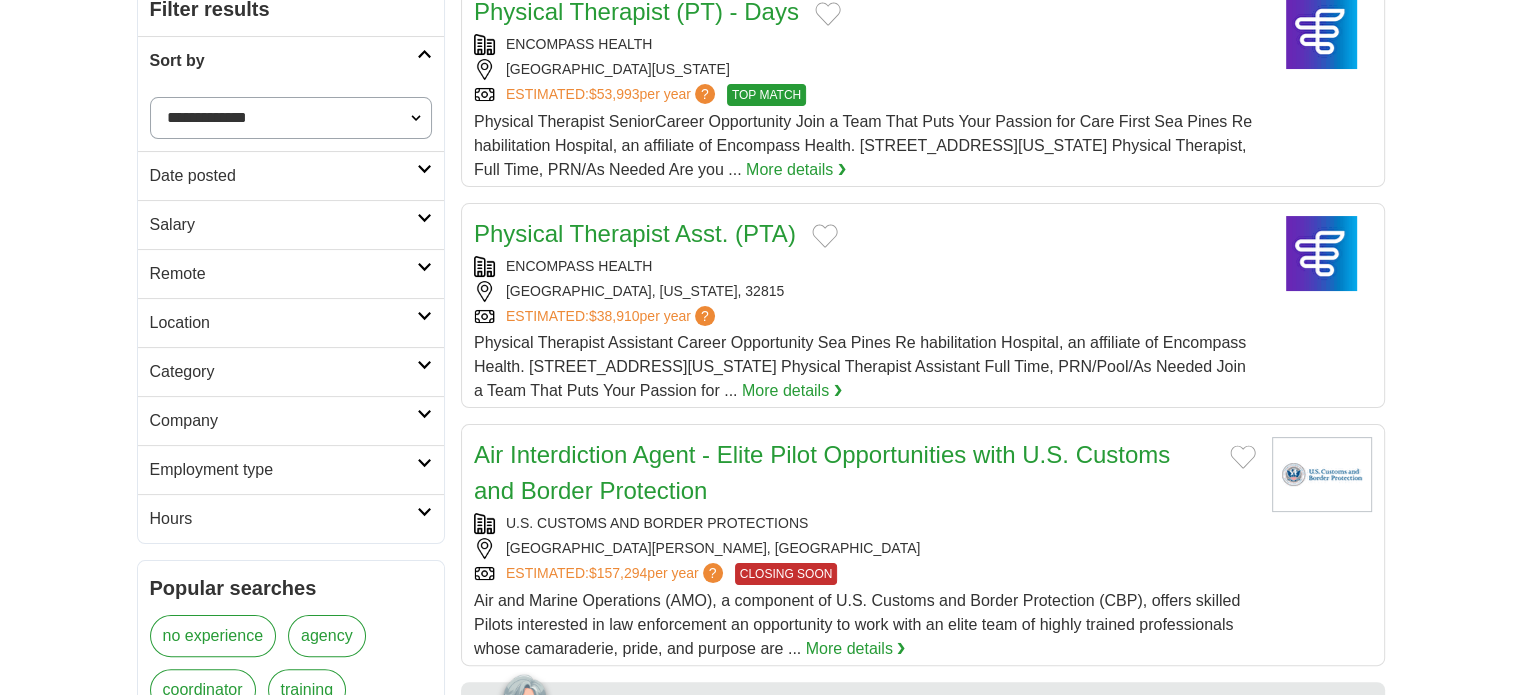 click on "Location" at bounding box center (283, 323) 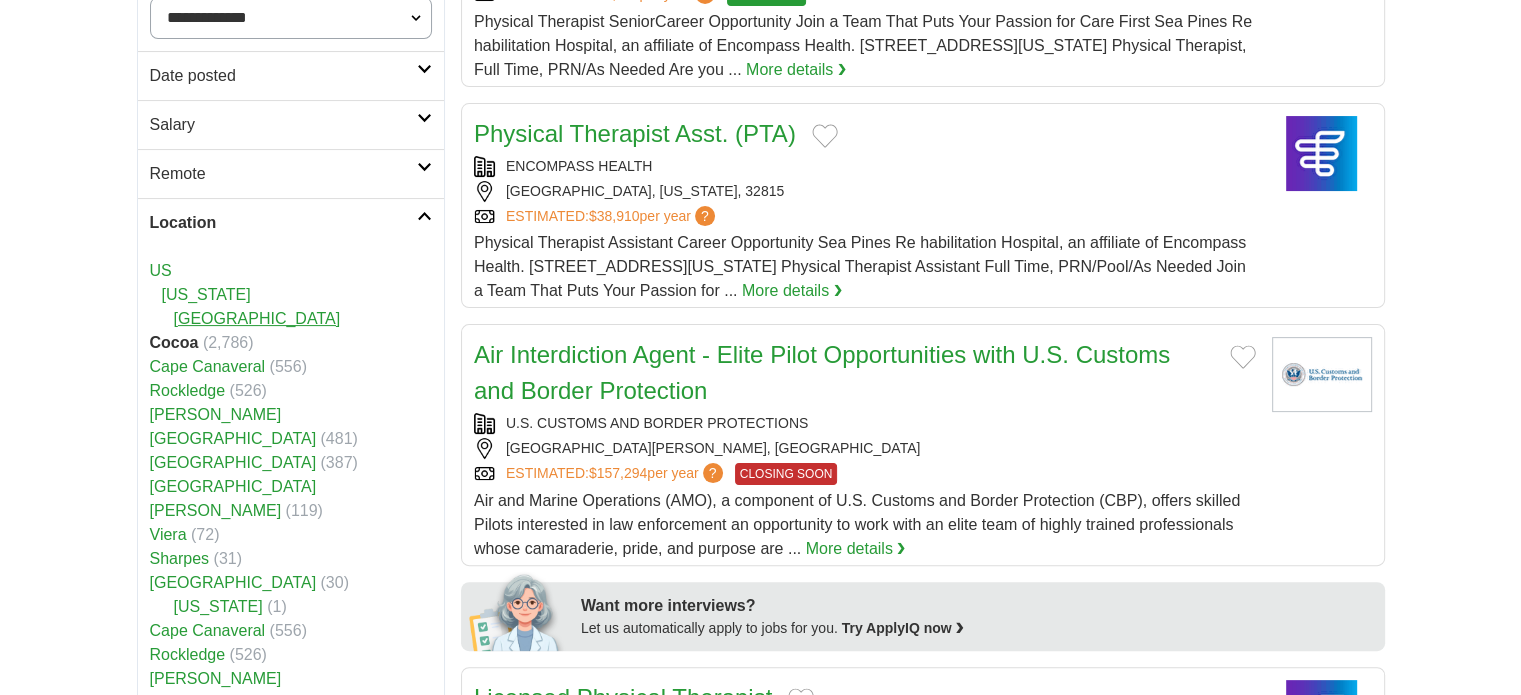 scroll, scrollTop: 500, scrollLeft: 0, axis: vertical 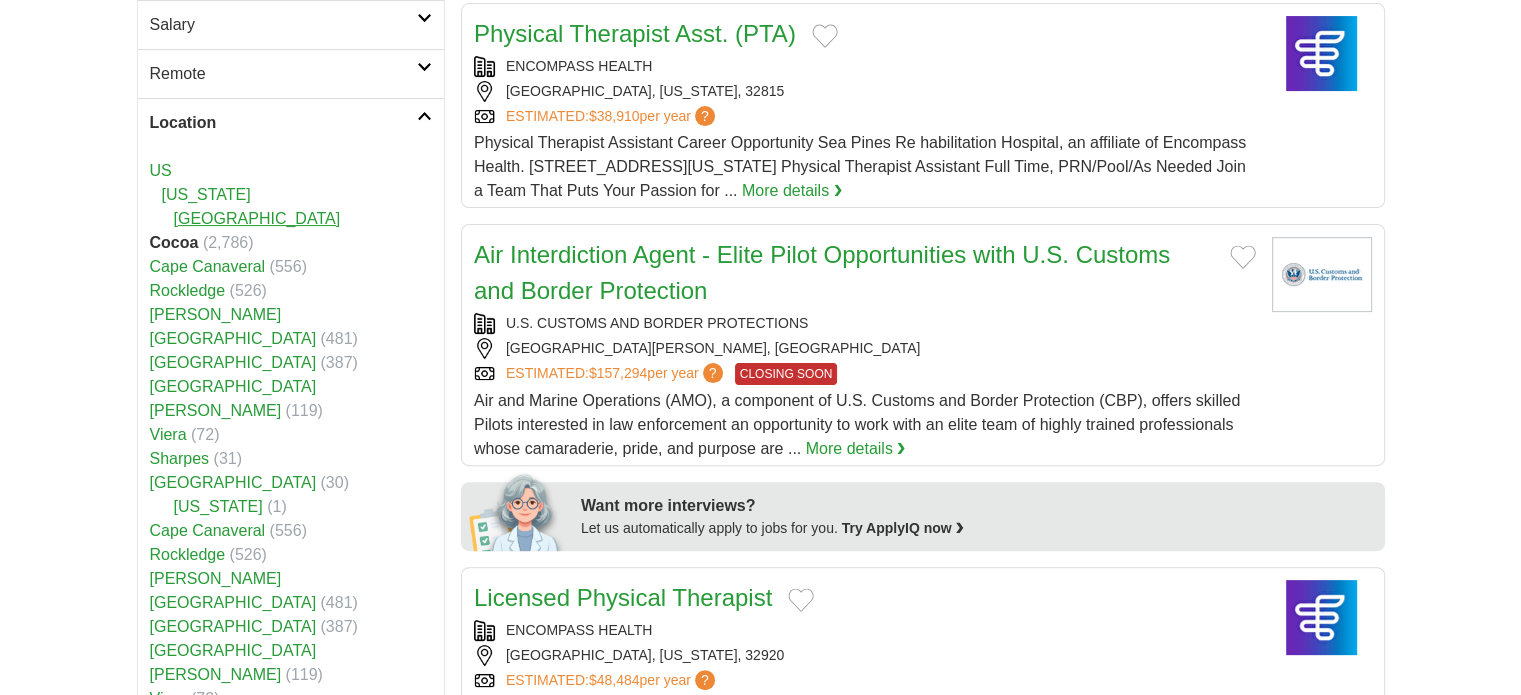 click on "[GEOGRAPHIC_DATA]" at bounding box center (257, 218) 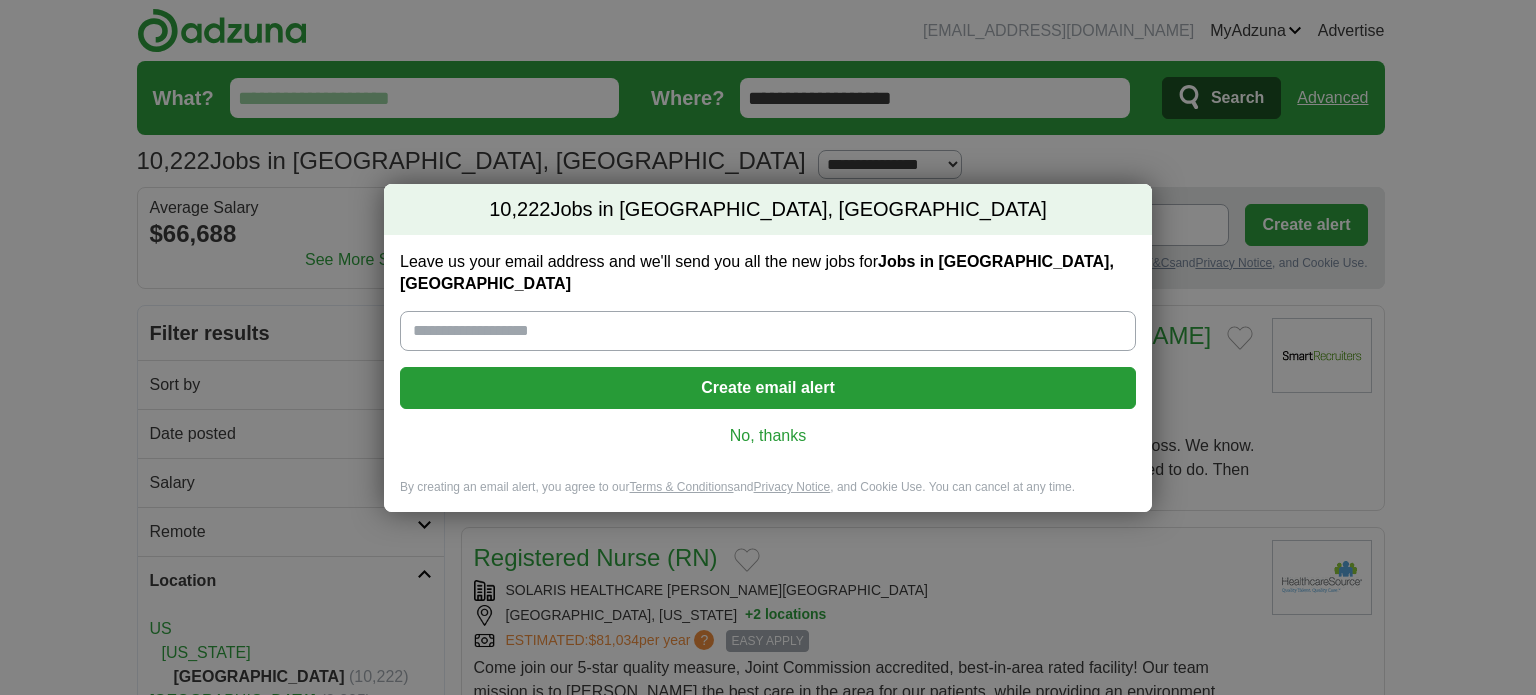 scroll, scrollTop: 0, scrollLeft: 0, axis: both 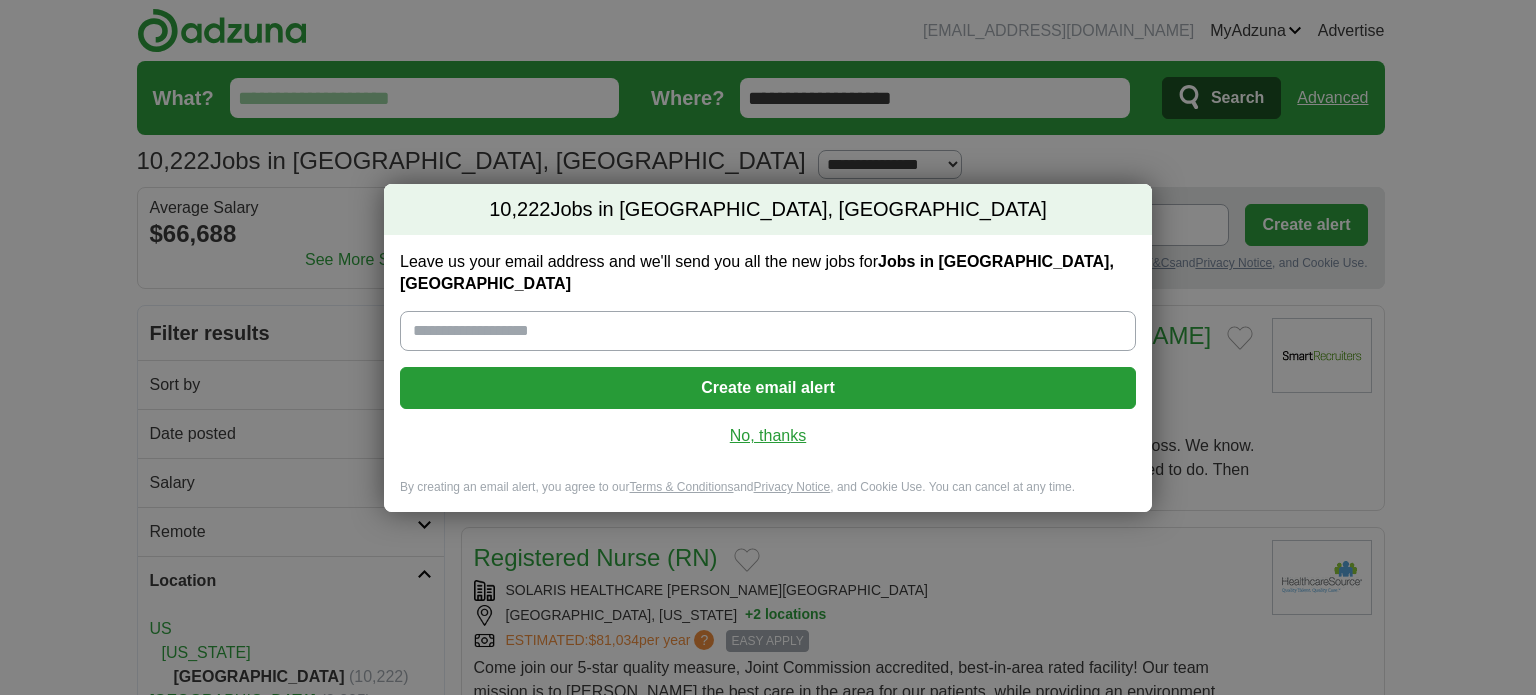 click on "No, thanks" at bounding box center [768, 436] 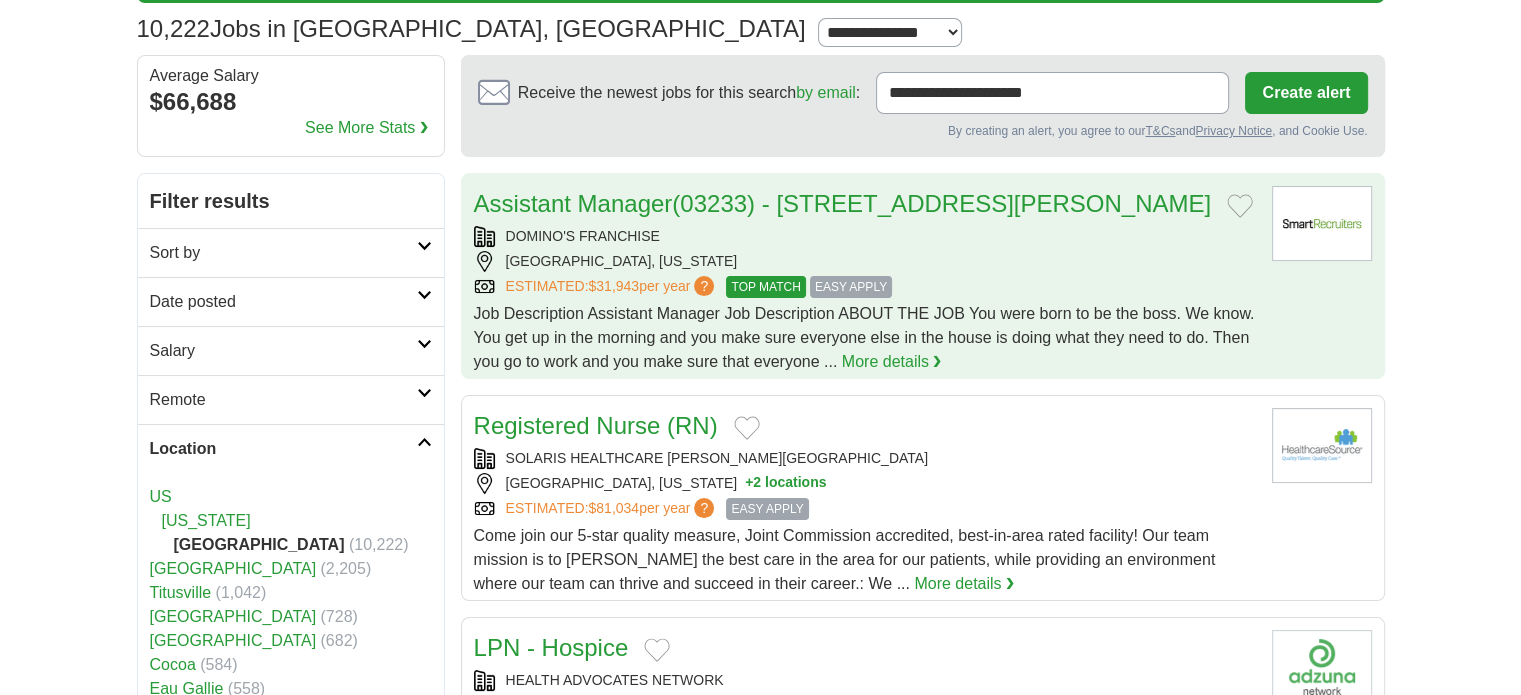 scroll, scrollTop: 0, scrollLeft: 0, axis: both 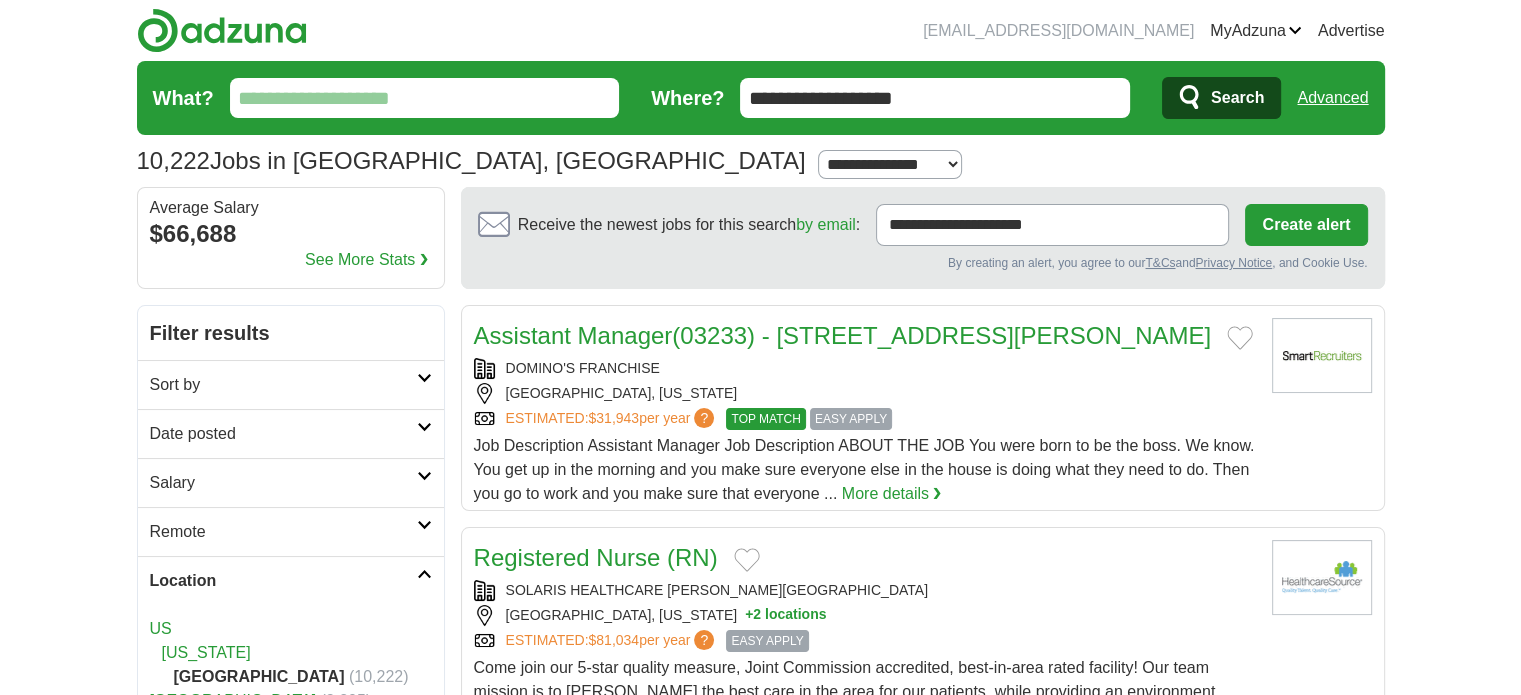 click on "What?" at bounding box center (425, 98) 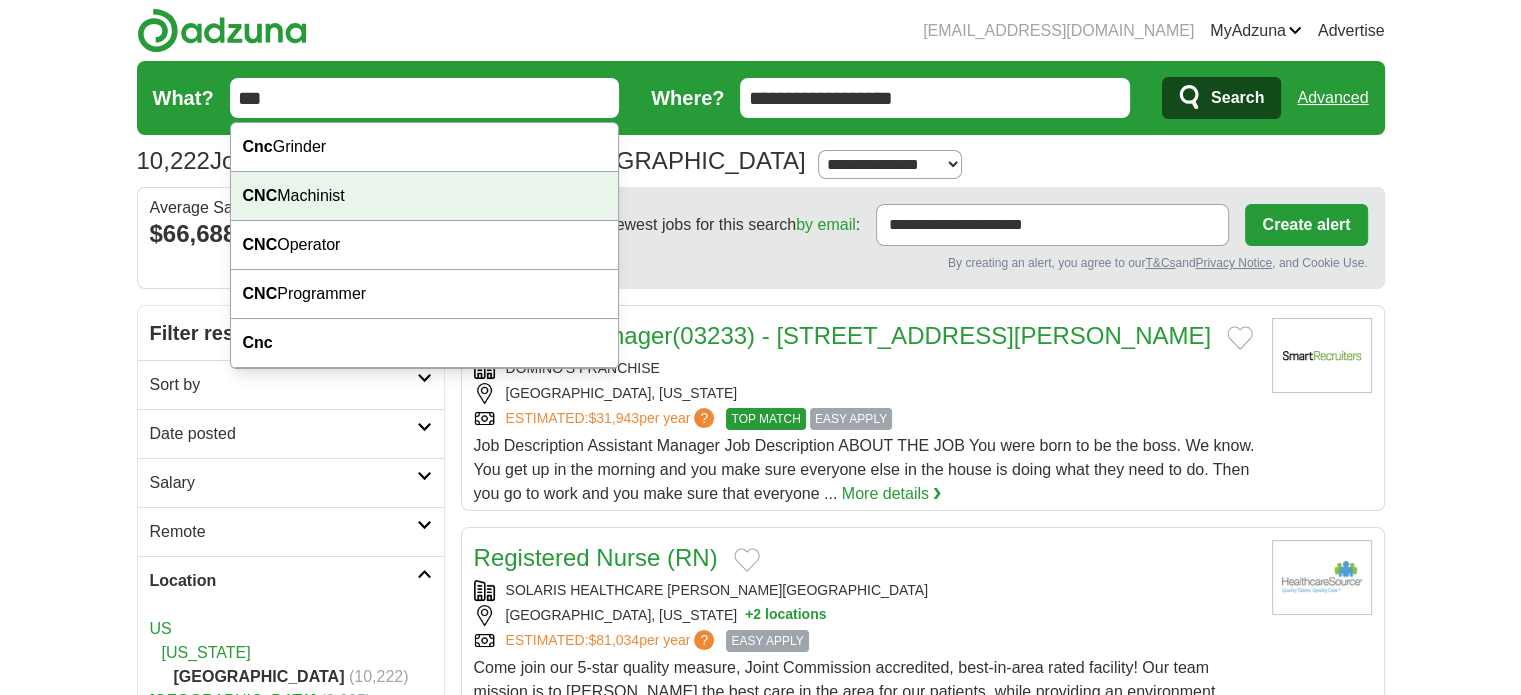 click on "CNC  Machinist" at bounding box center [425, 196] 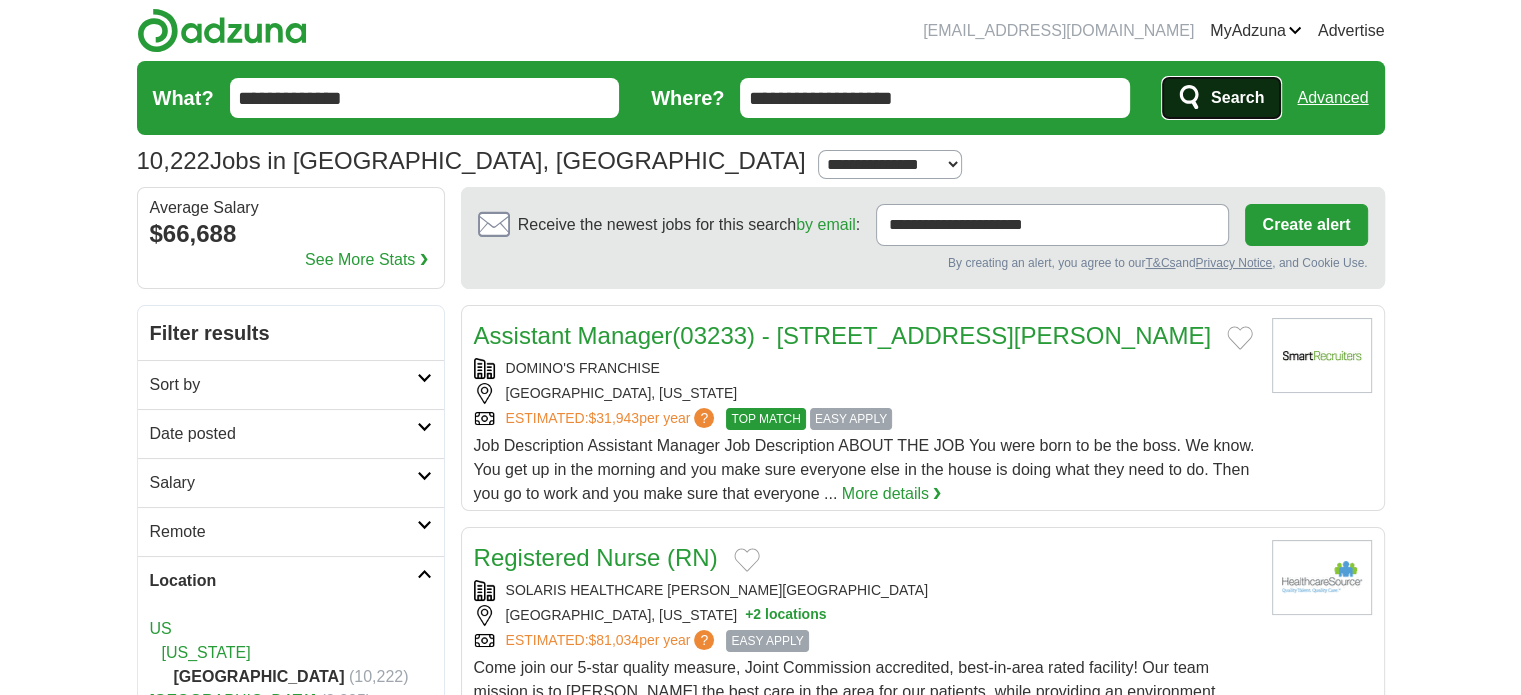 click on "Search" at bounding box center (1237, 98) 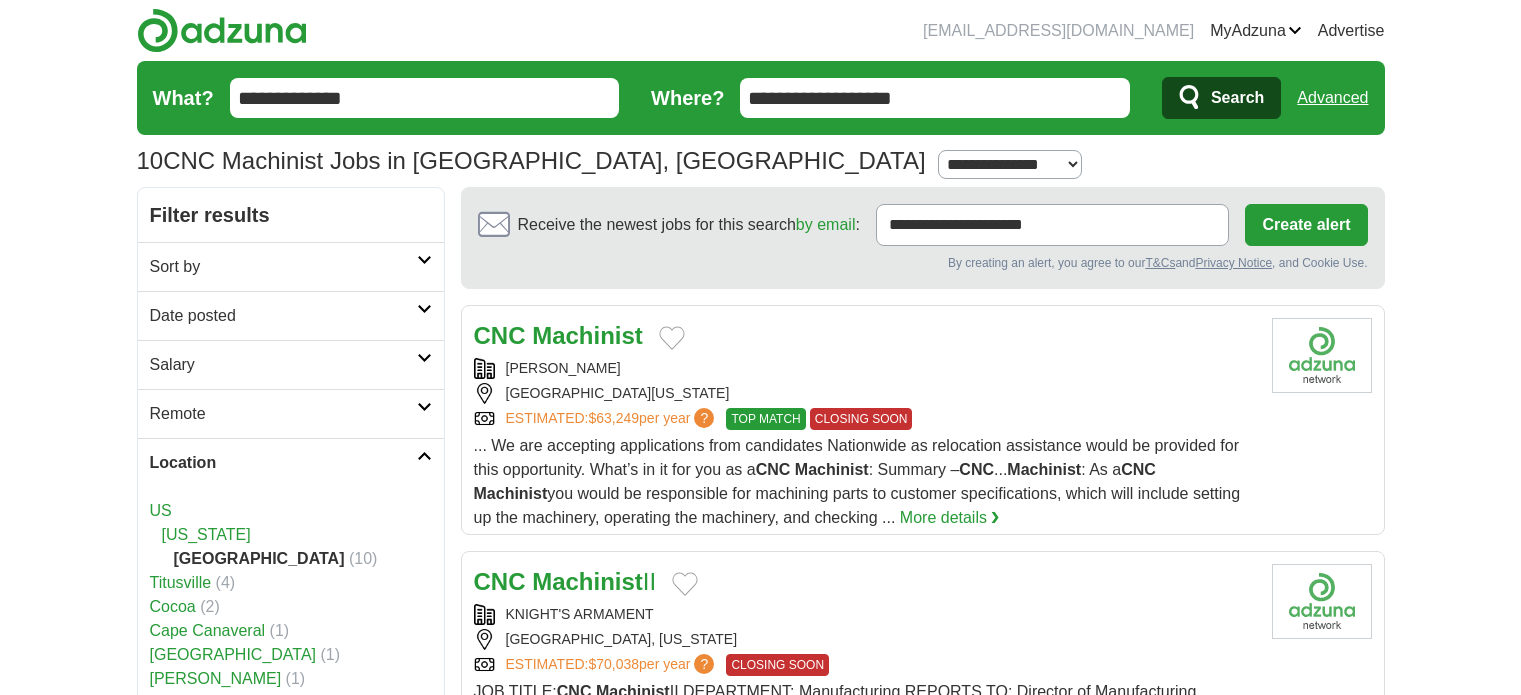 scroll, scrollTop: 0, scrollLeft: 0, axis: both 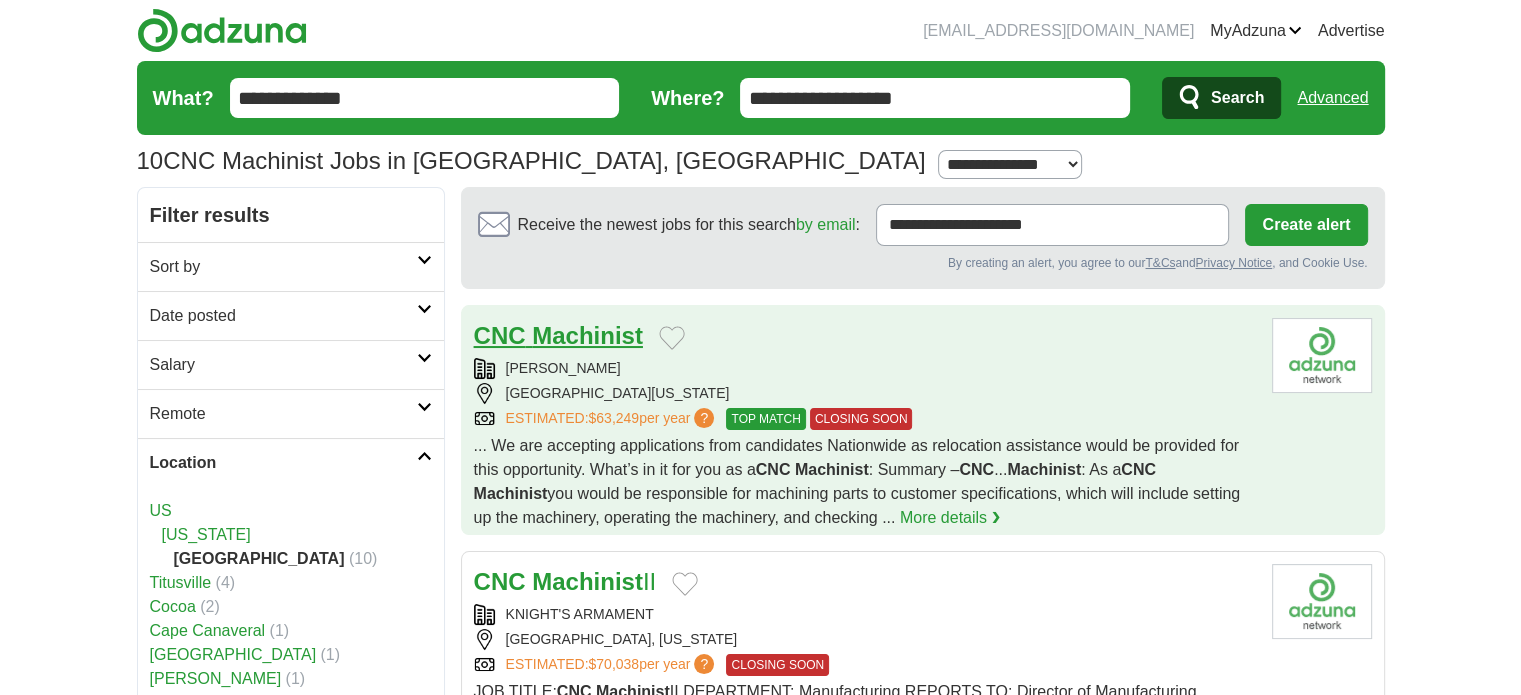 click on "Machinist" at bounding box center (587, 335) 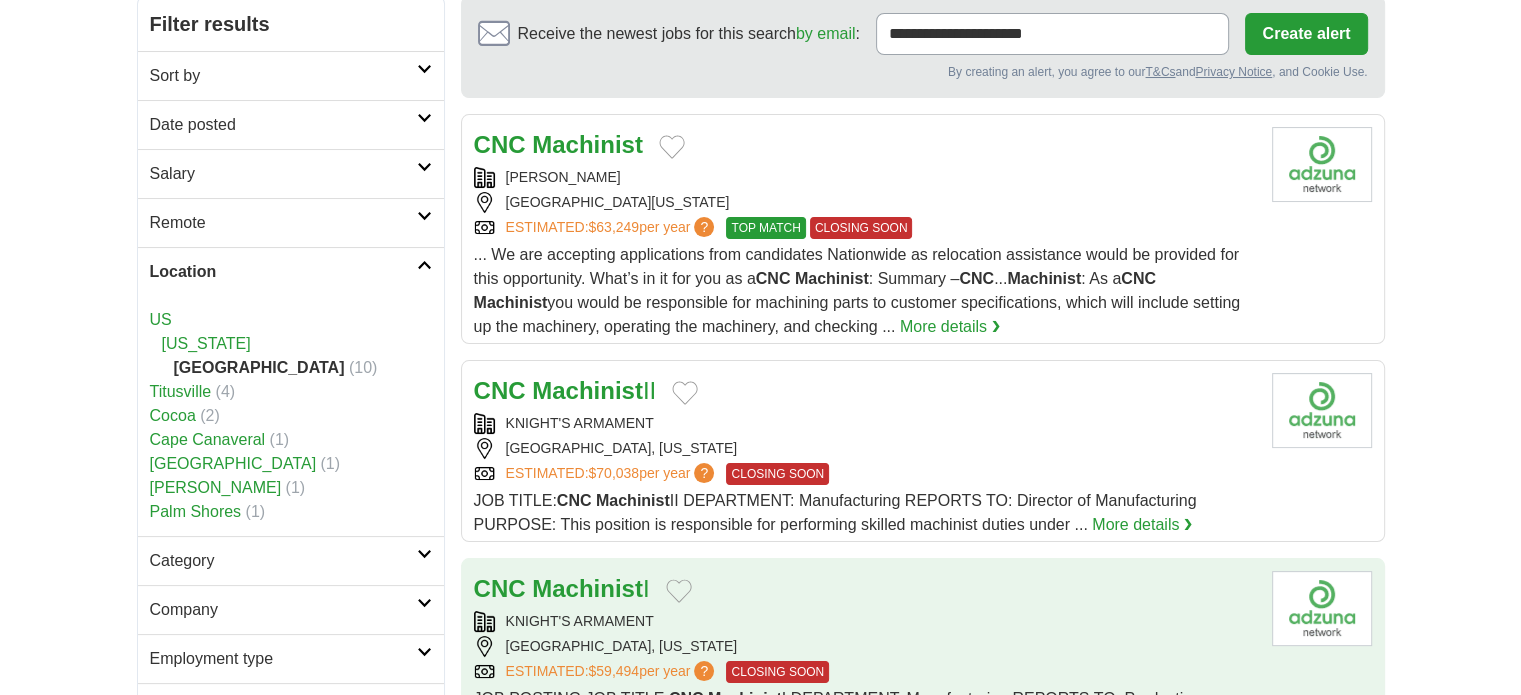 scroll, scrollTop: 200, scrollLeft: 0, axis: vertical 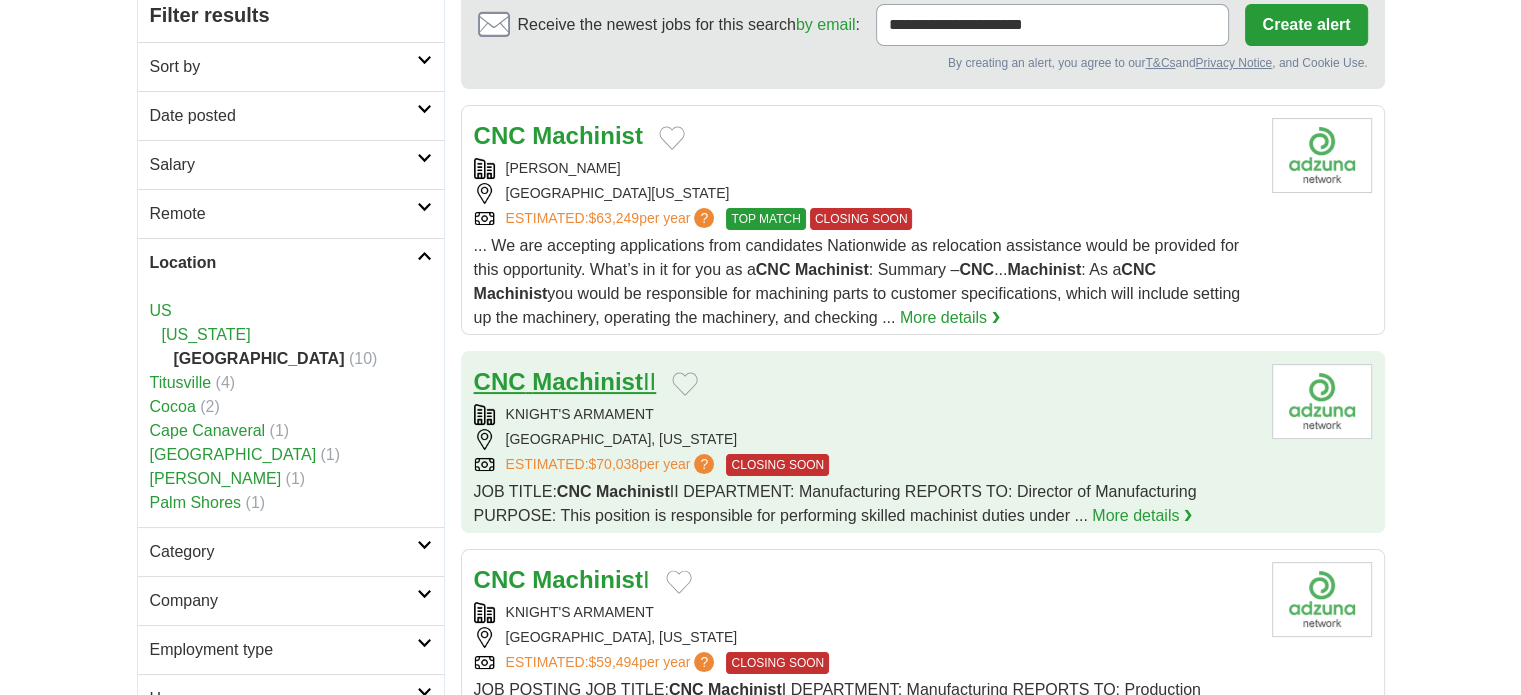 click on "Machinist" at bounding box center [587, 381] 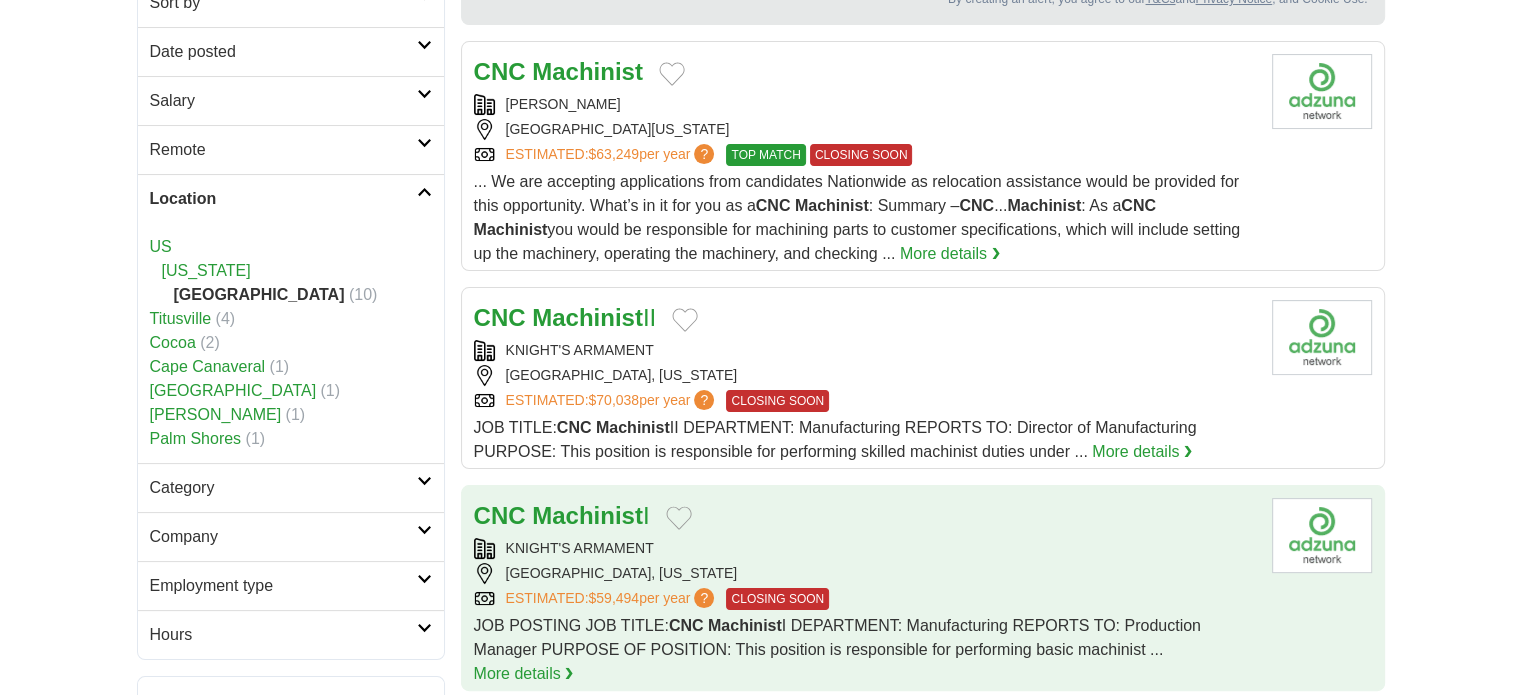 scroll, scrollTop: 300, scrollLeft: 0, axis: vertical 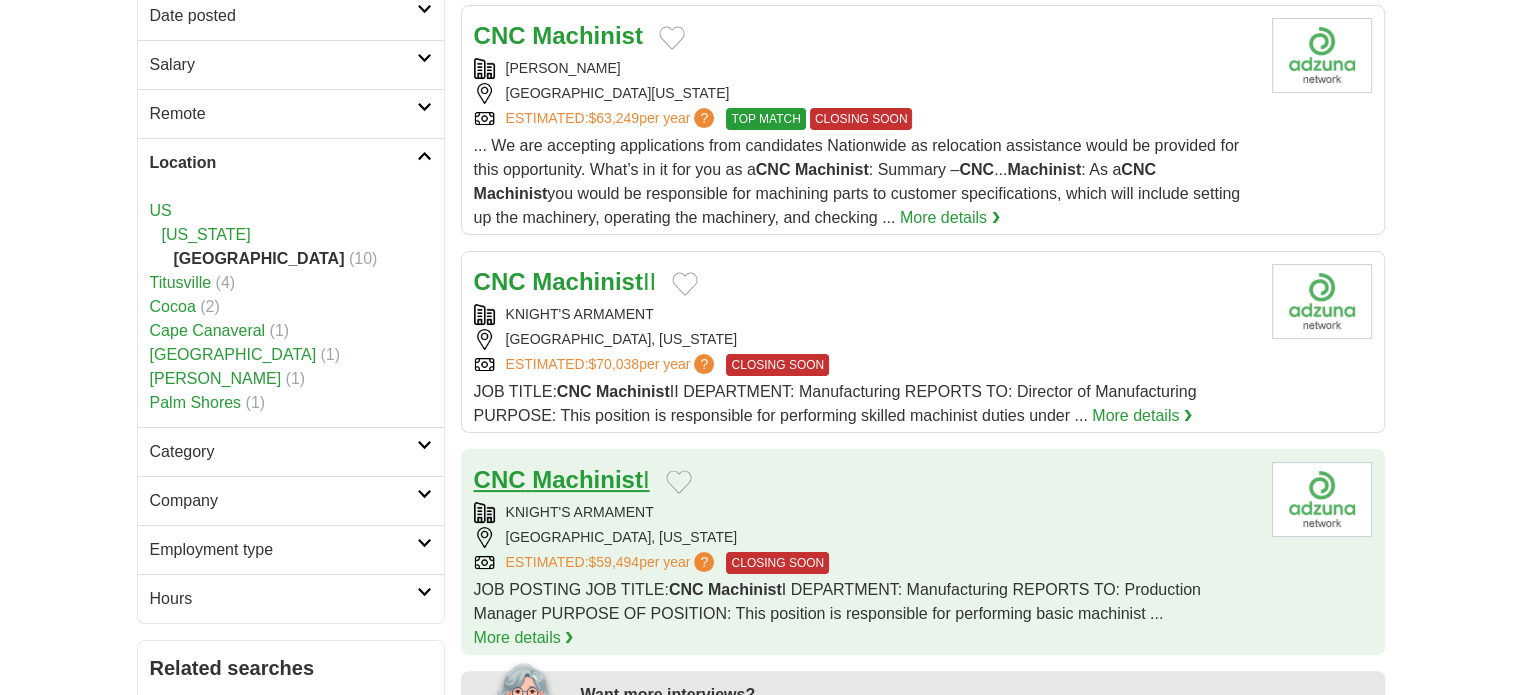 click on "Machinist" at bounding box center [587, 479] 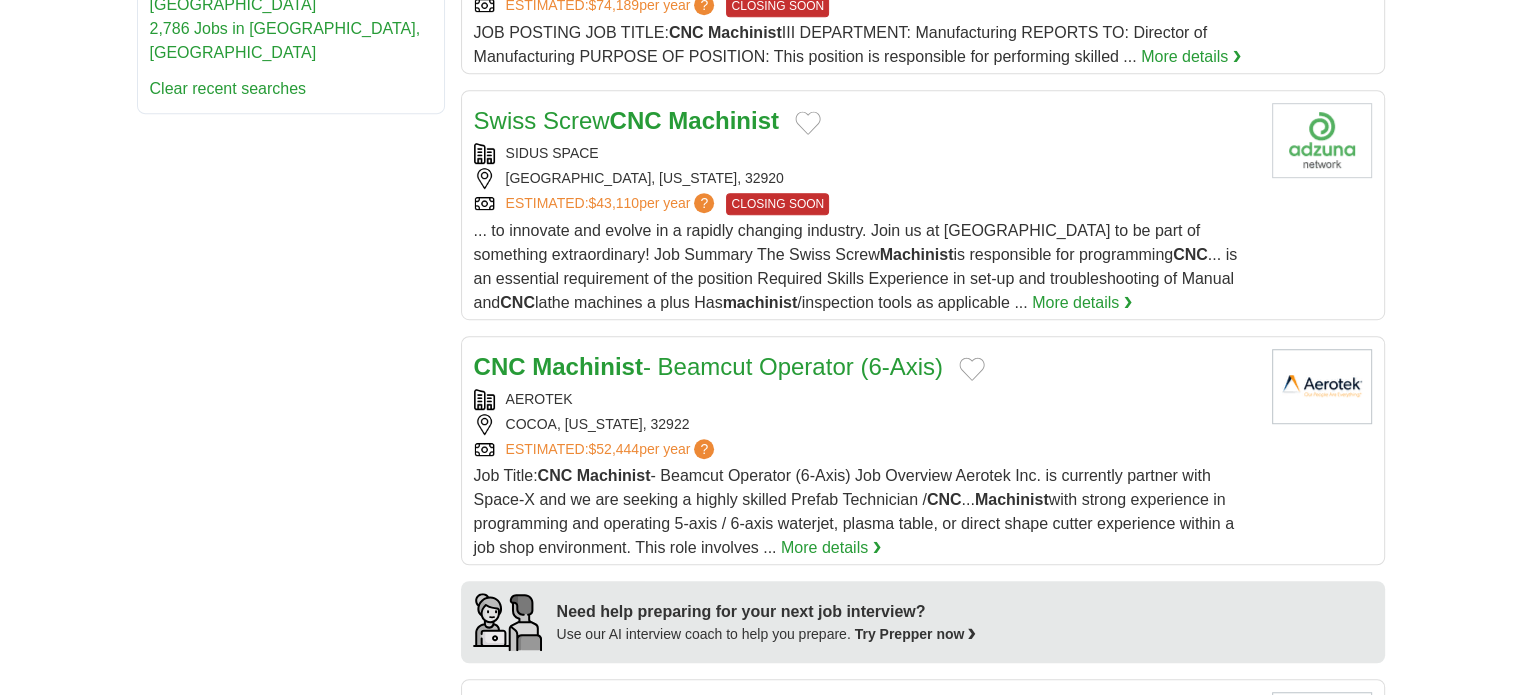 scroll, scrollTop: 1200, scrollLeft: 0, axis: vertical 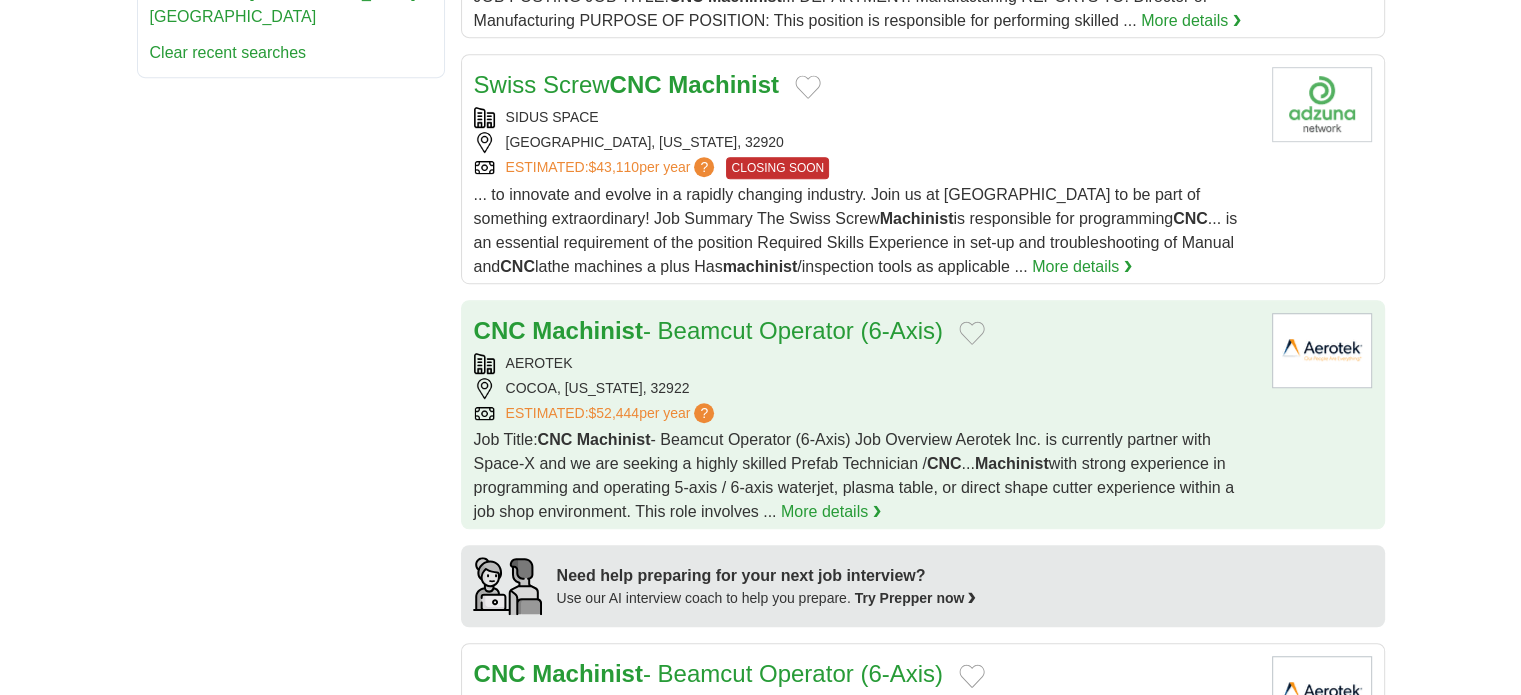 click on "AEROTEK" at bounding box center [865, 363] 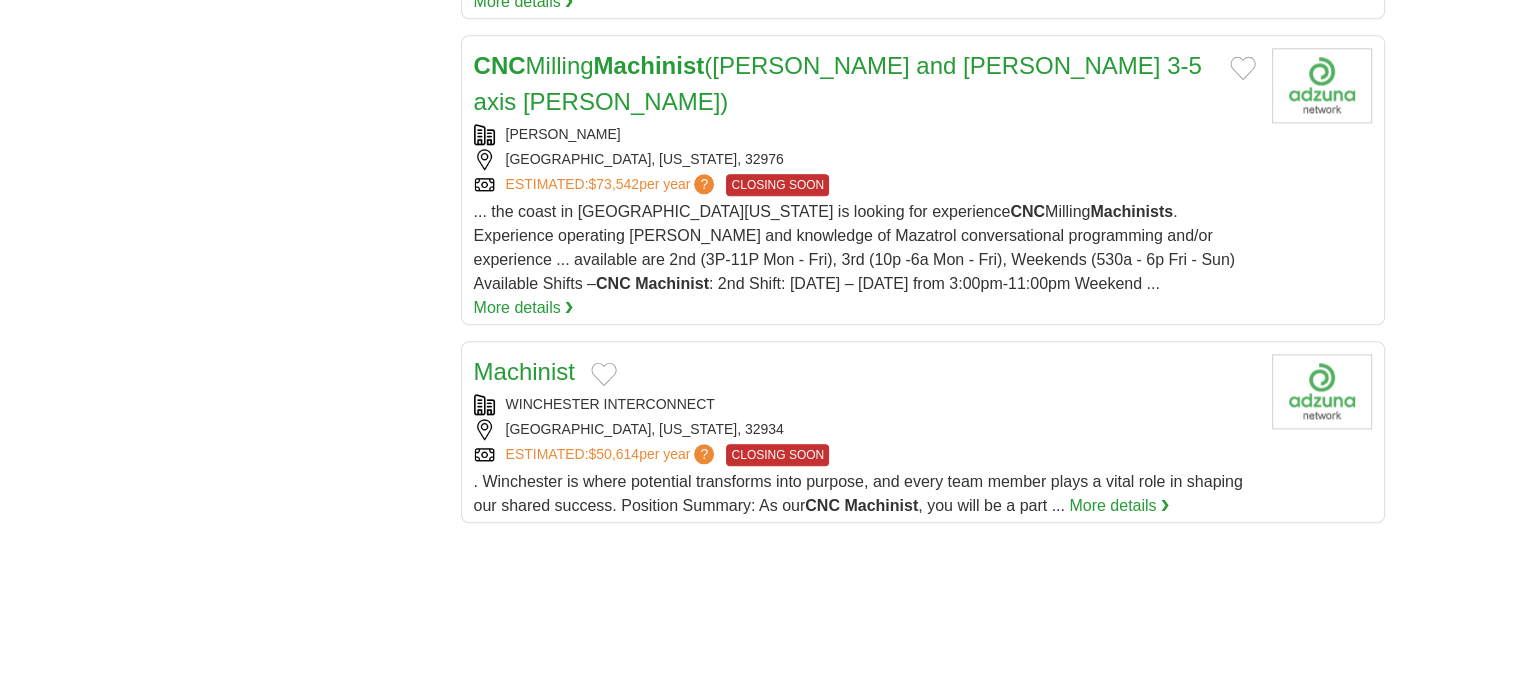 scroll, scrollTop: 2300, scrollLeft: 0, axis: vertical 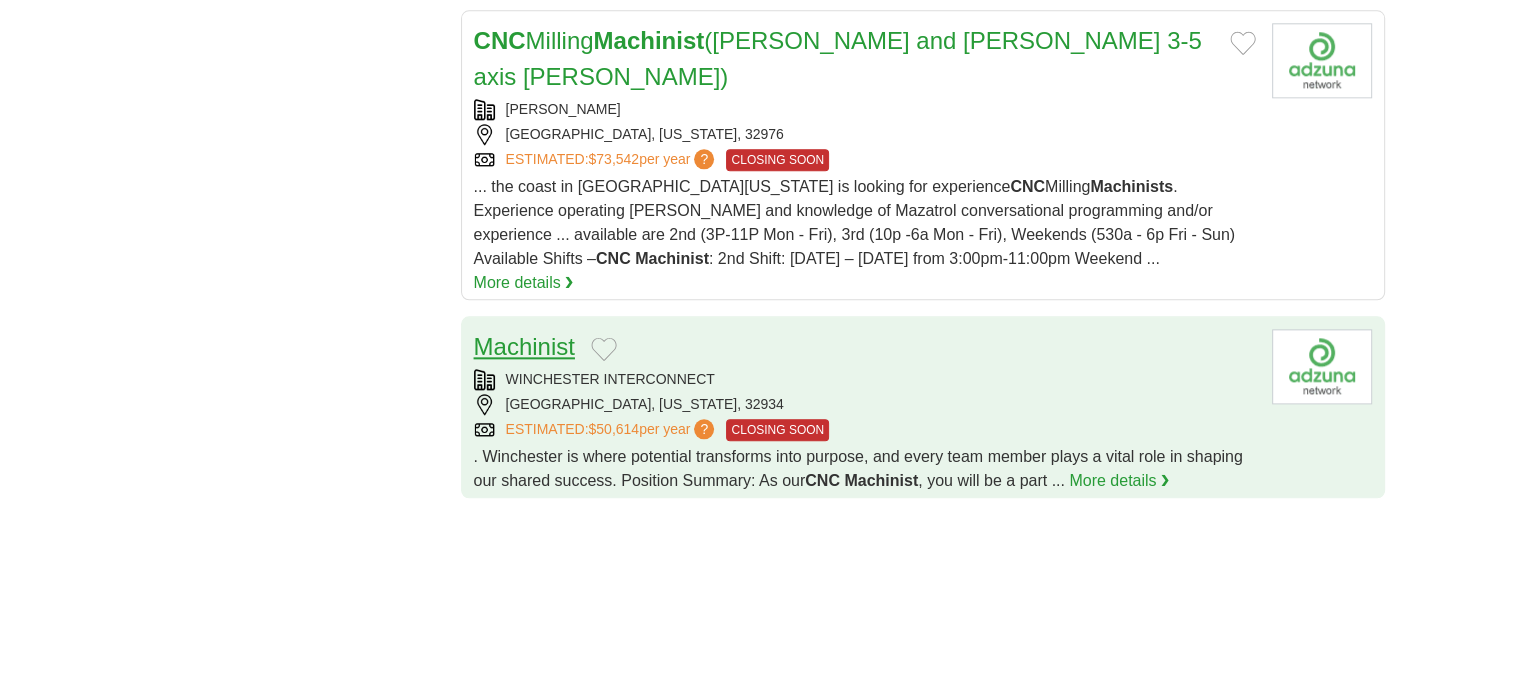 click on "Machinist" at bounding box center (524, 346) 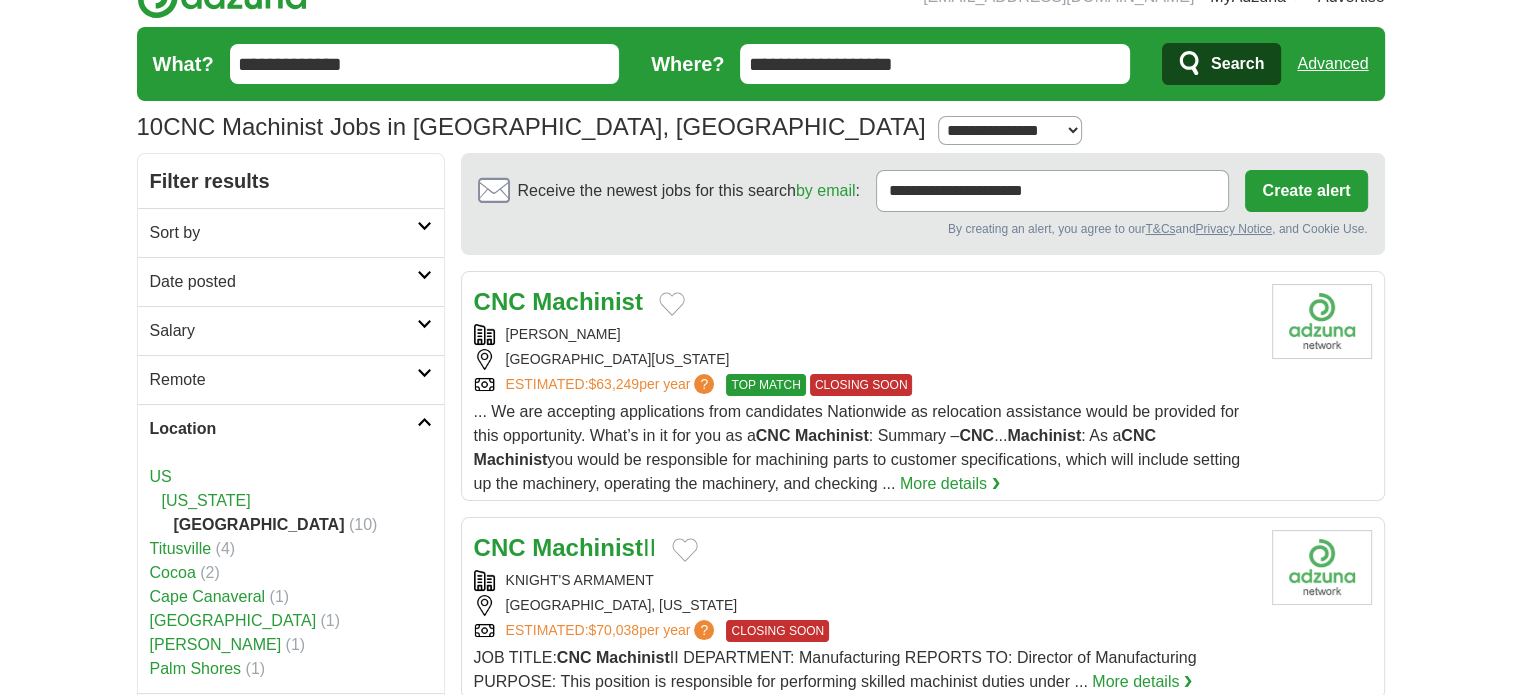scroll, scrollTop: 0, scrollLeft: 0, axis: both 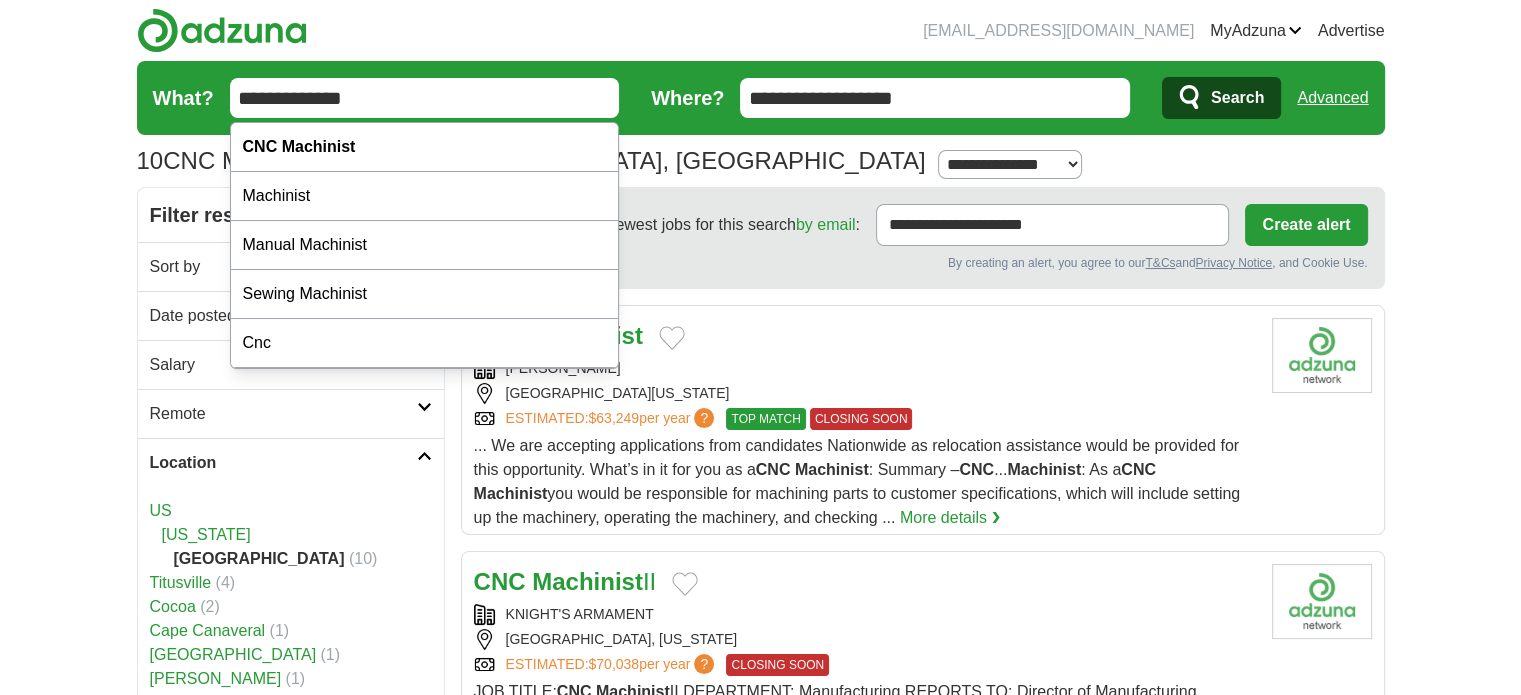 drag, startPoint x: 388, startPoint y: 100, endPoint x: 236, endPoint y: 93, distance: 152.1611 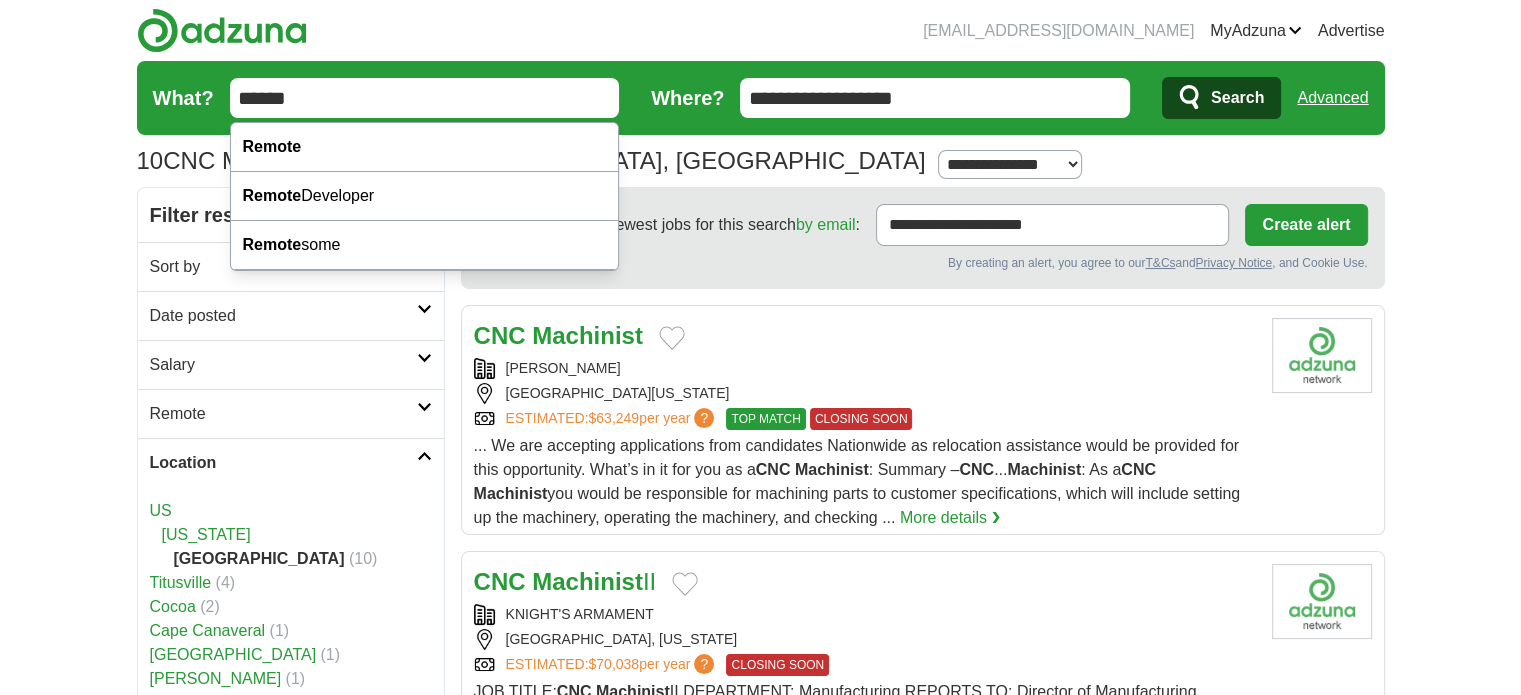 type on "******" 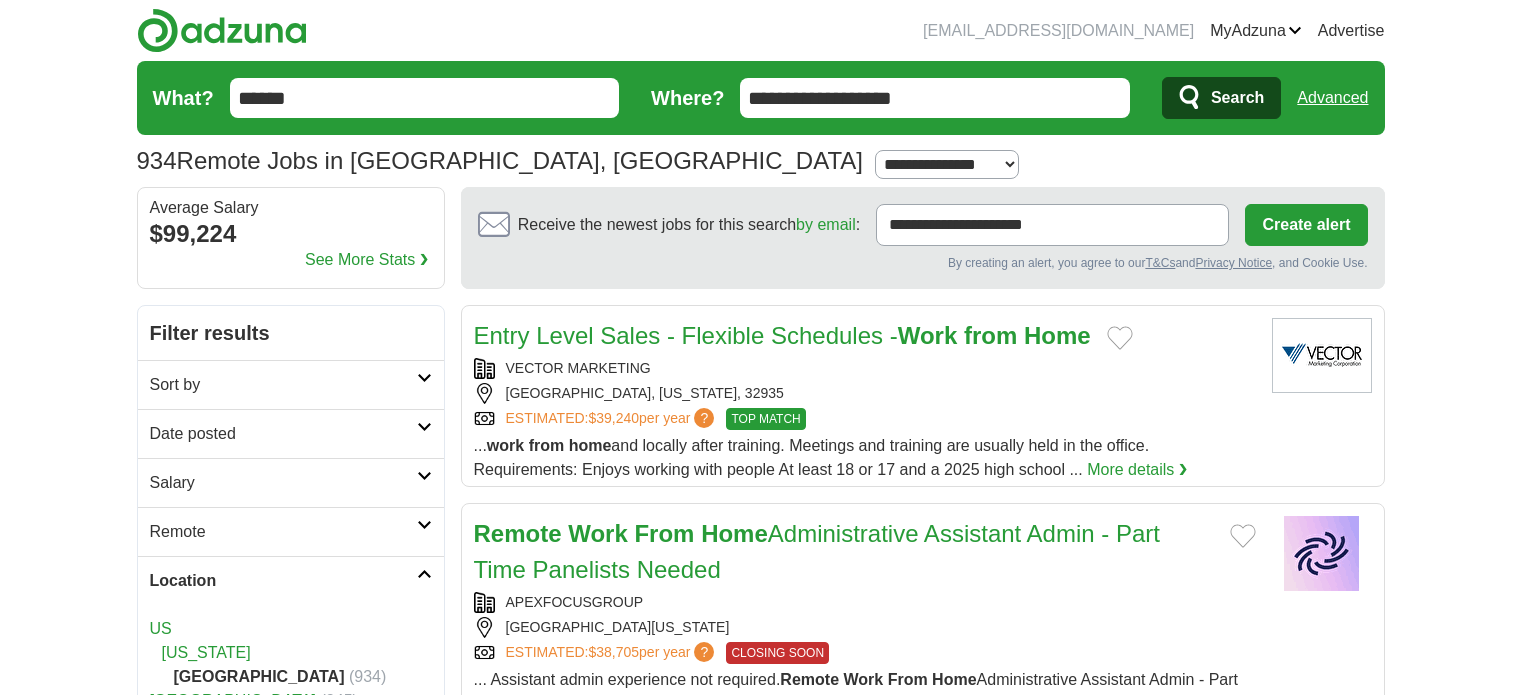 scroll, scrollTop: 0, scrollLeft: 0, axis: both 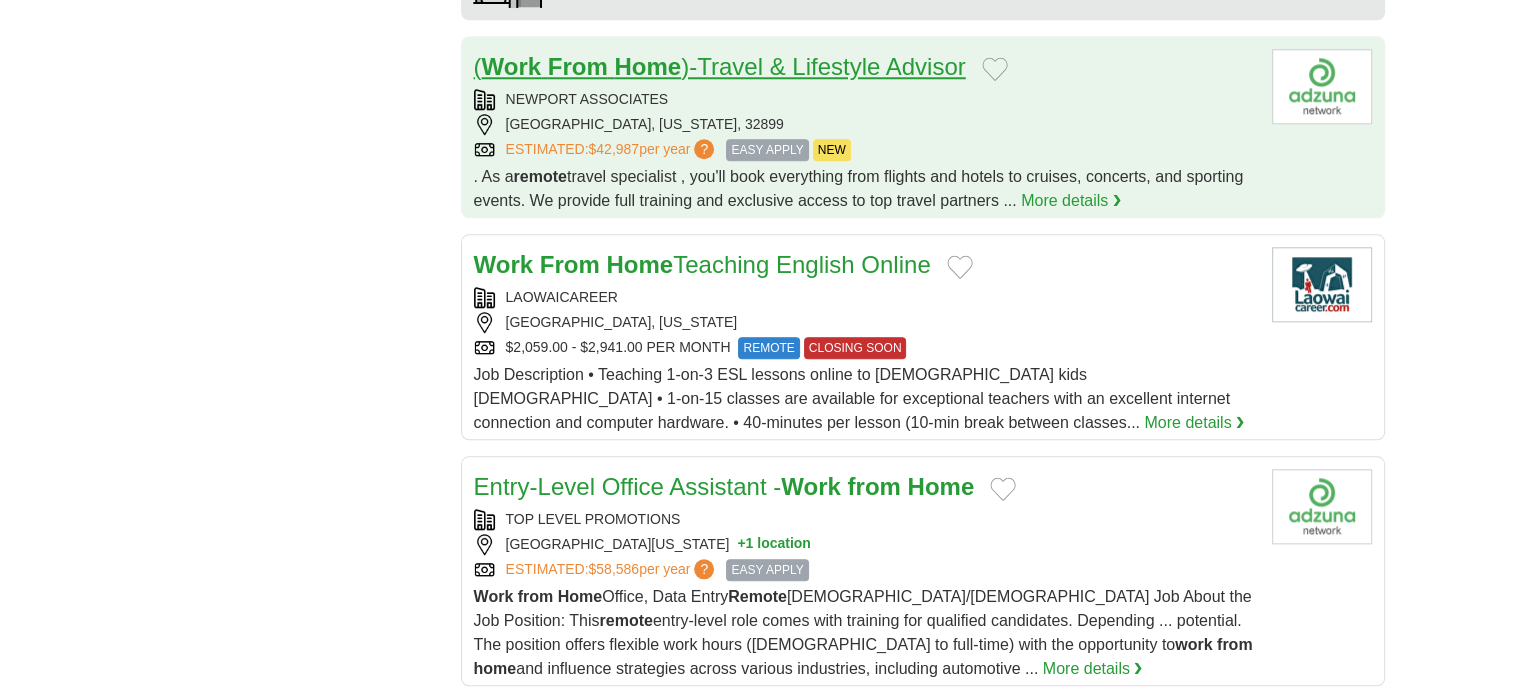 click on "( Work   From   Home )-Travel & Lifestyle Advisor" at bounding box center [720, 66] 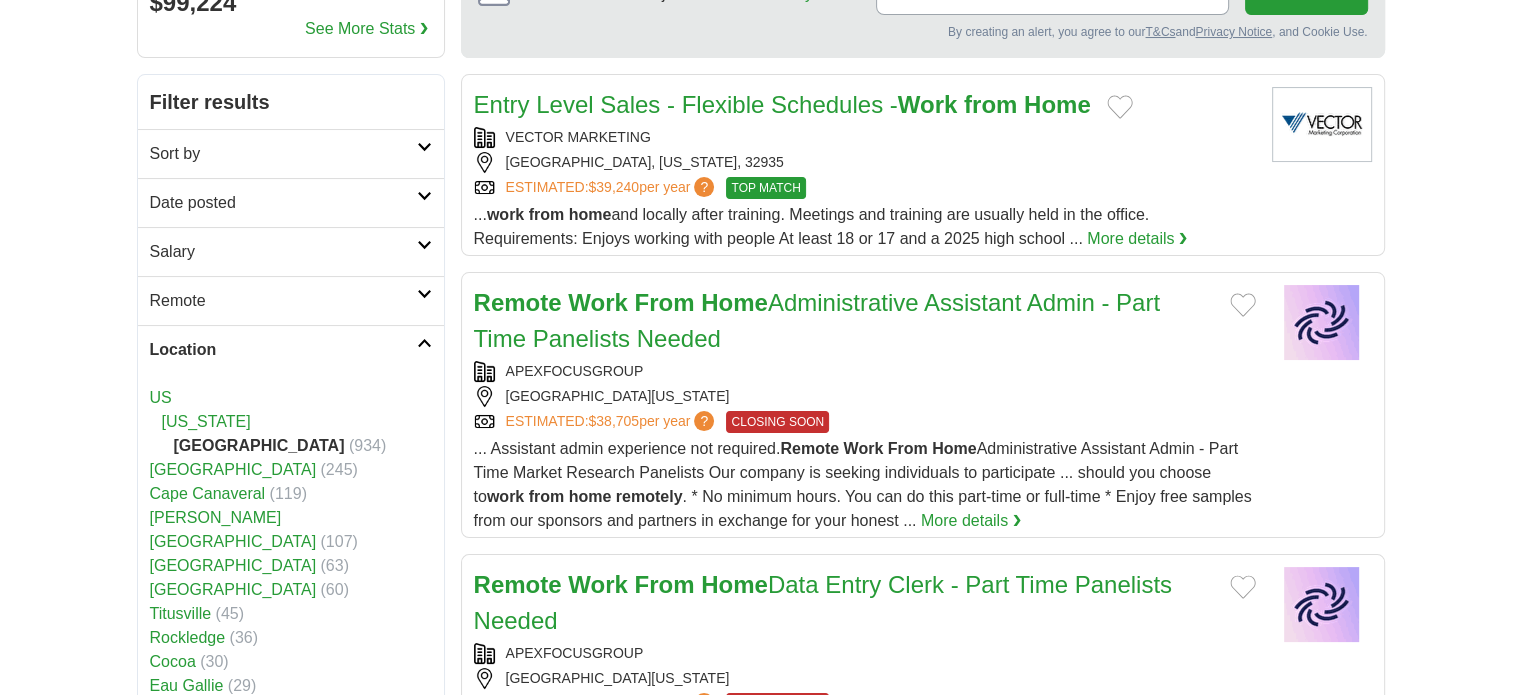 scroll, scrollTop: 0, scrollLeft: 0, axis: both 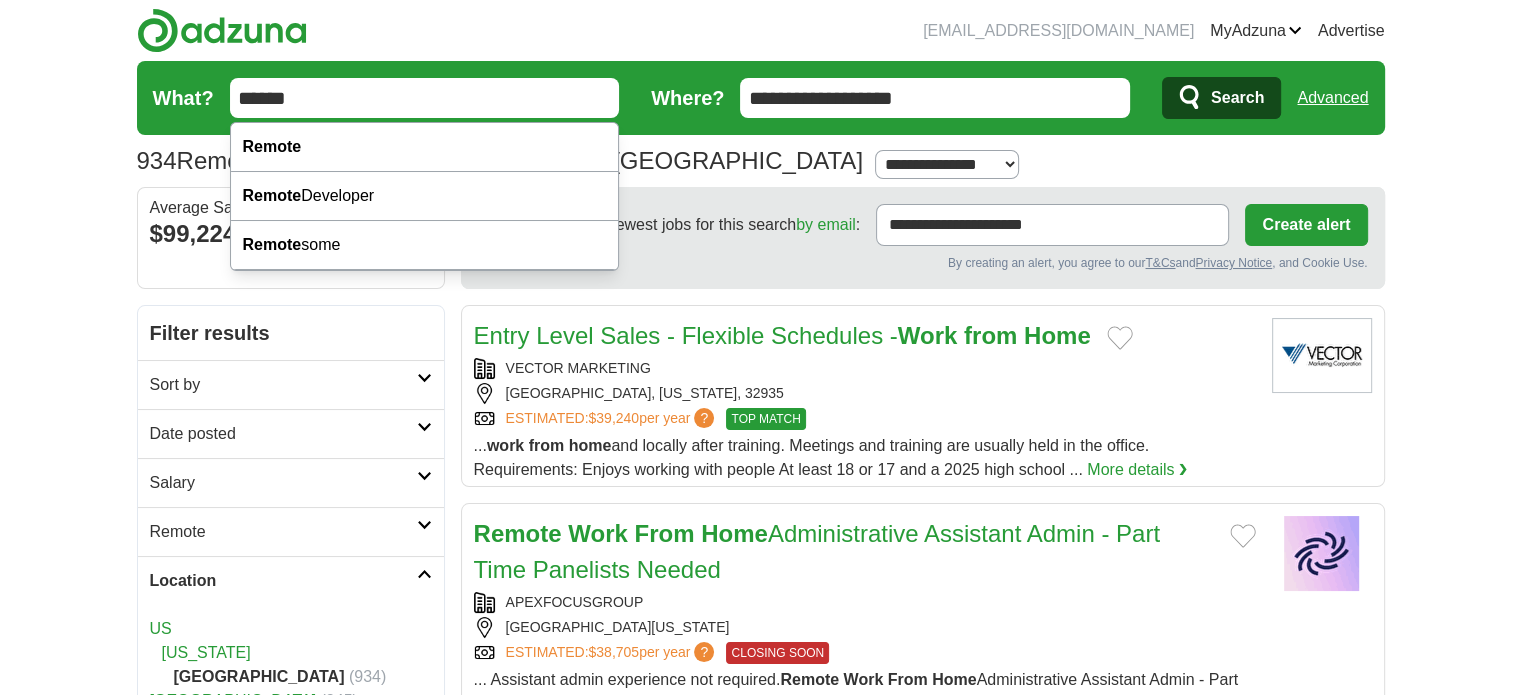 click on "******" at bounding box center [425, 98] 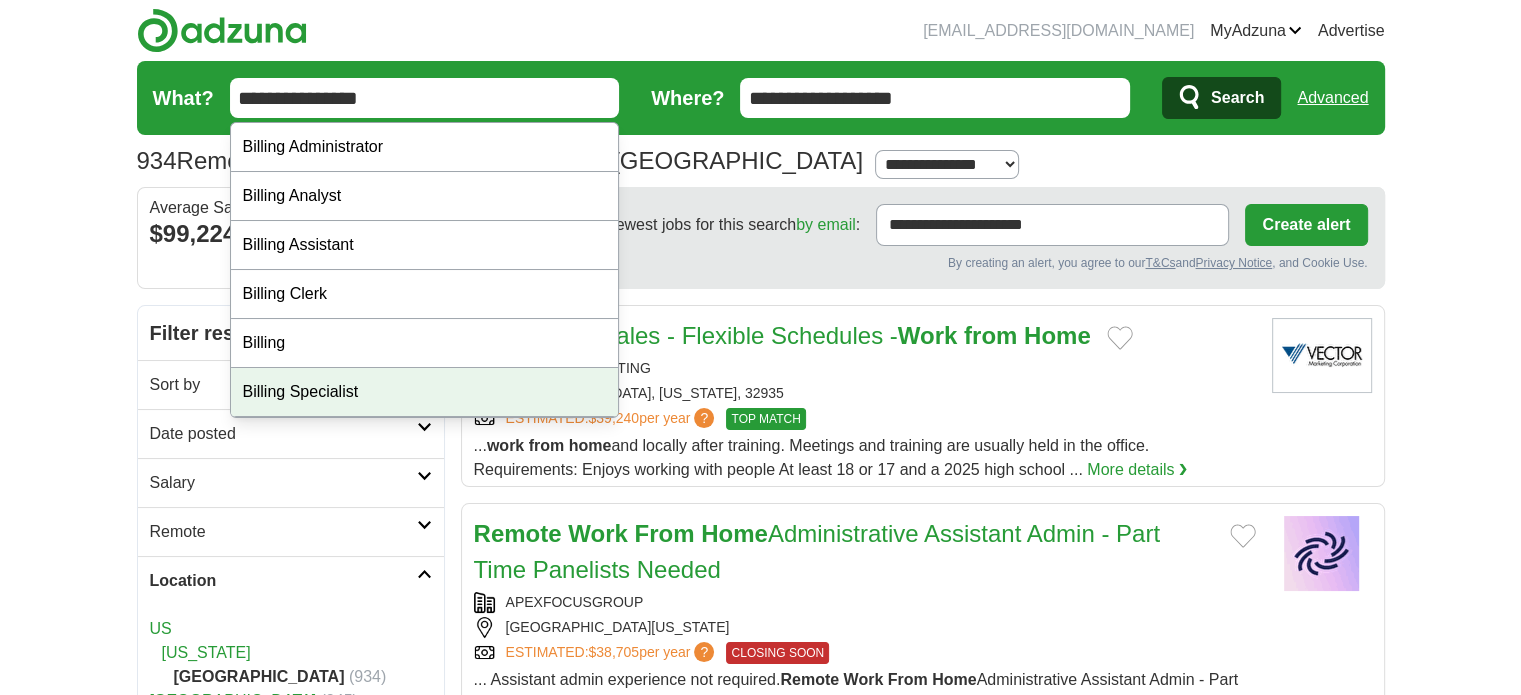 click on "Billing Specialist" at bounding box center [425, 392] 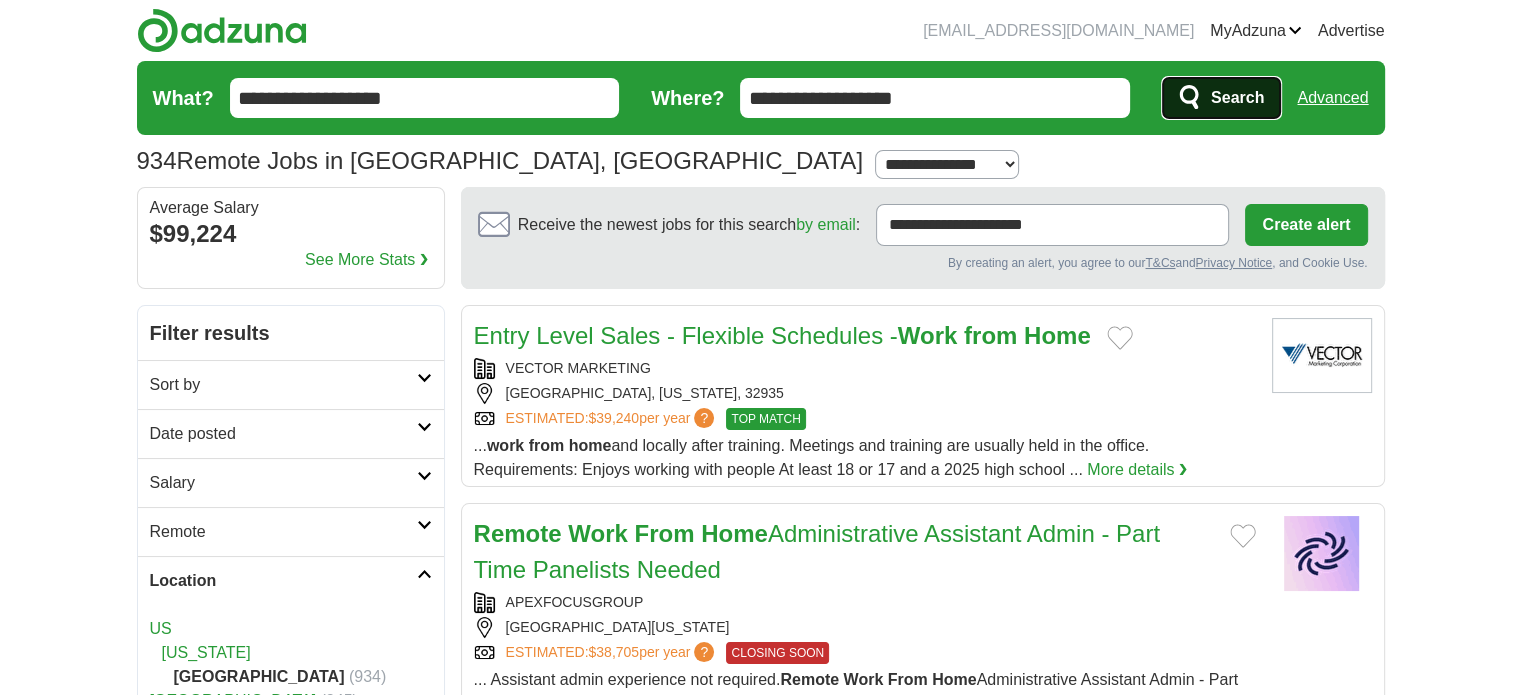 click on "Search" at bounding box center [1237, 98] 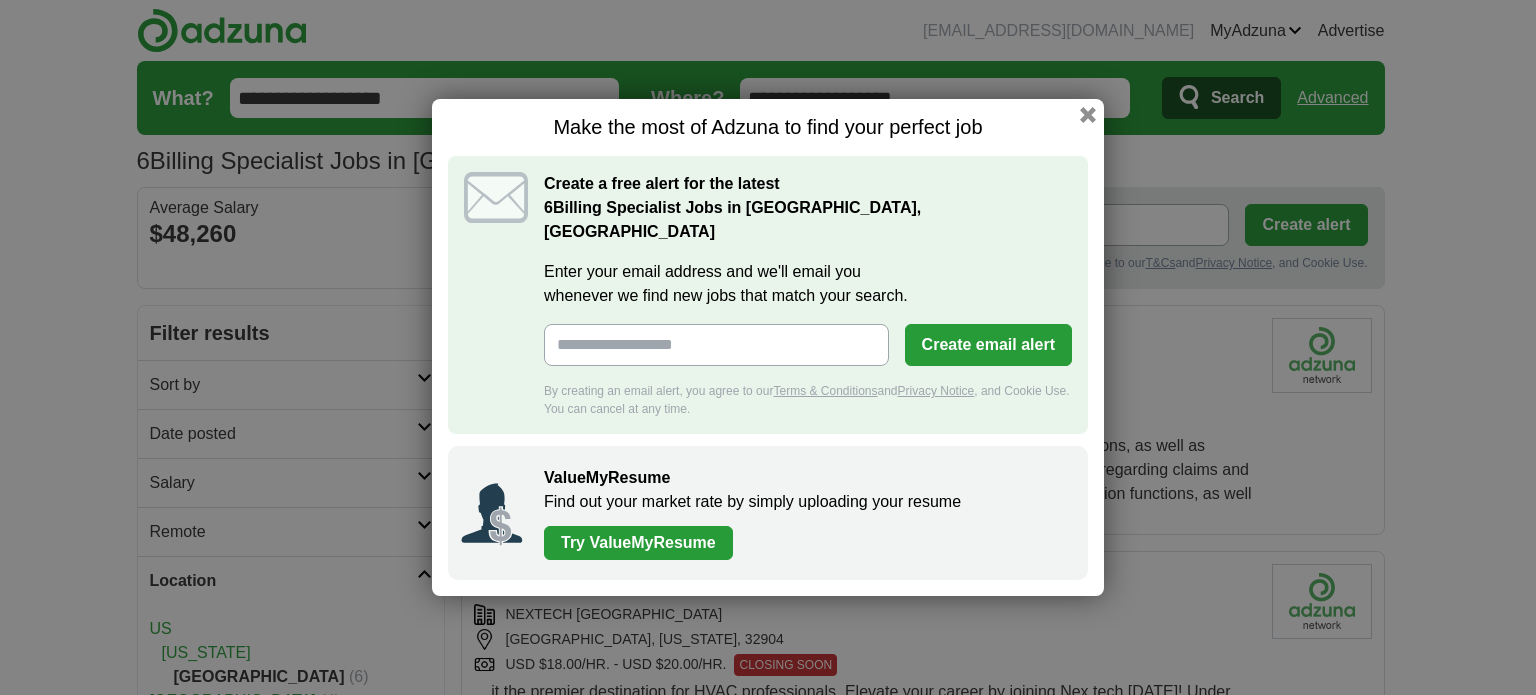 scroll, scrollTop: 0, scrollLeft: 0, axis: both 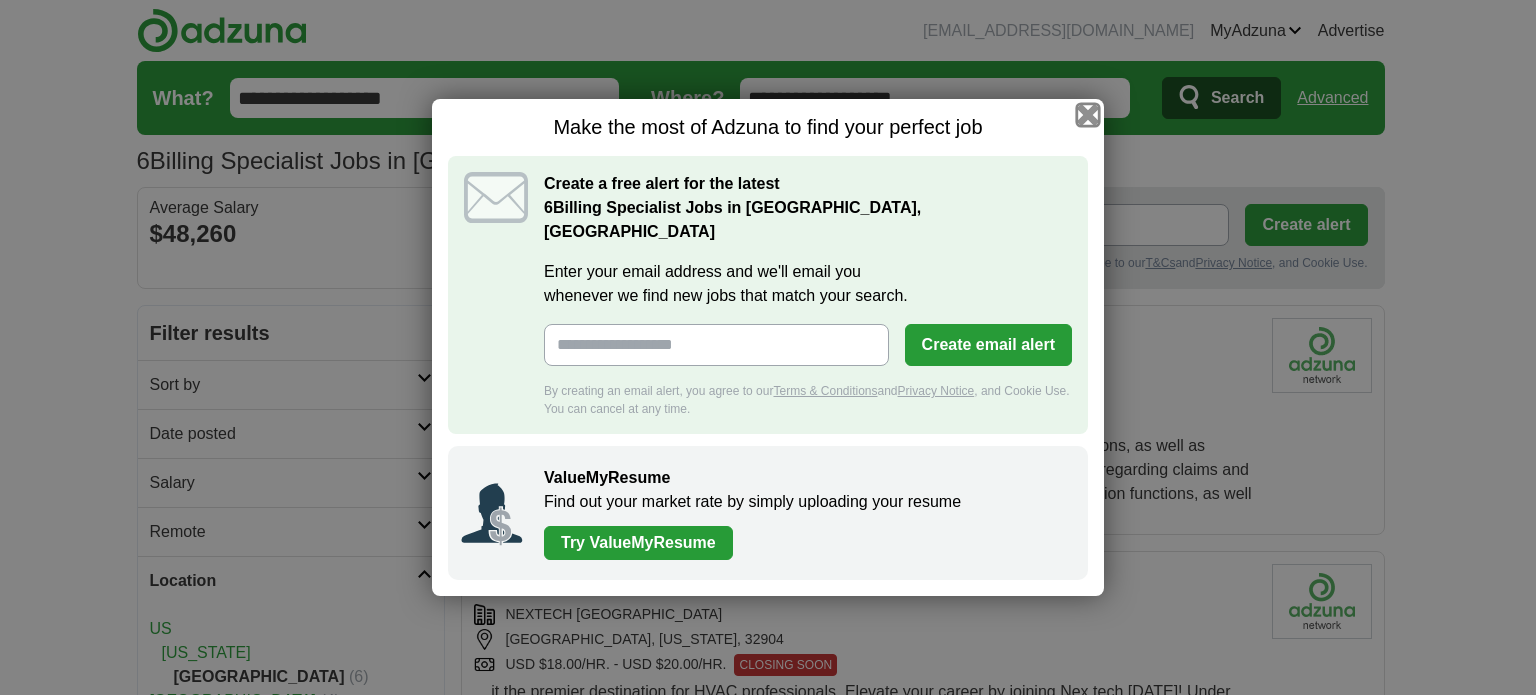 click at bounding box center (1088, 115) 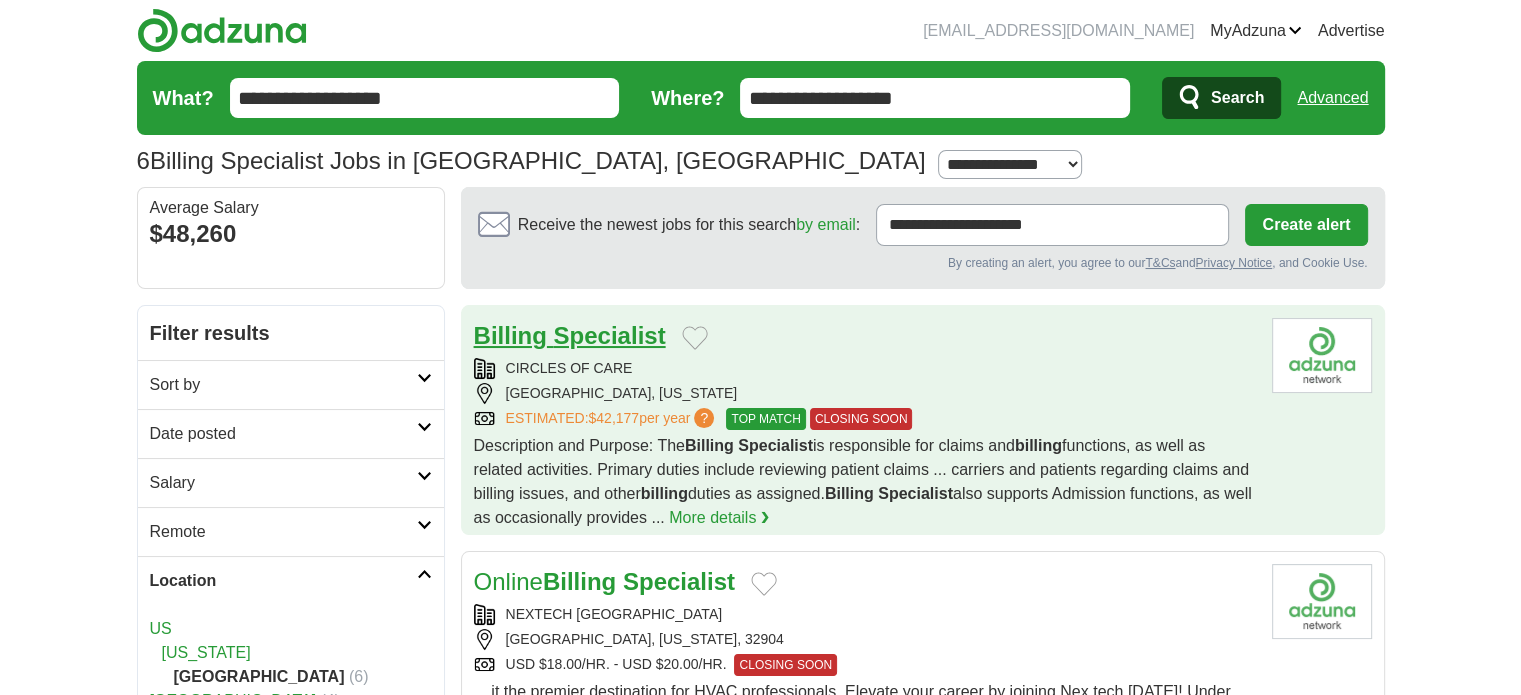click on "Specialist" at bounding box center (610, 335) 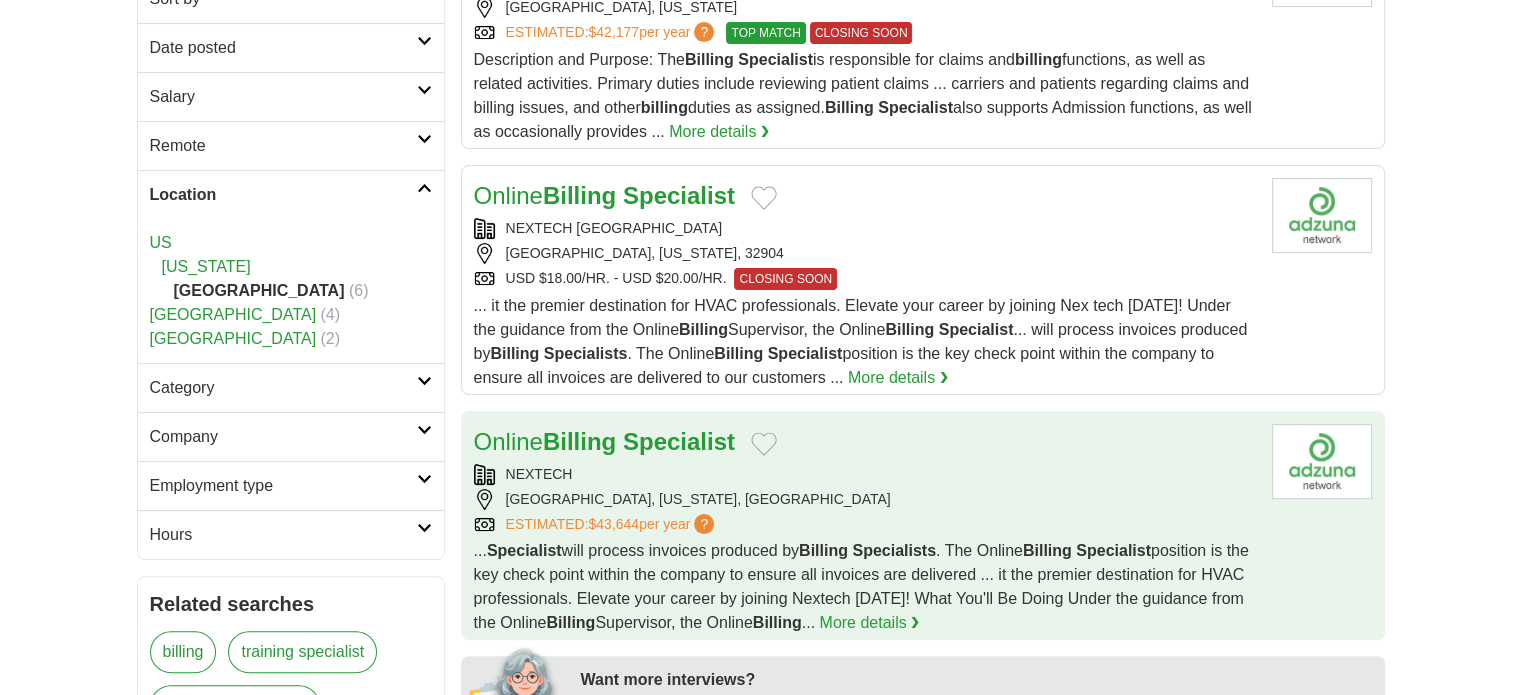 scroll, scrollTop: 400, scrollLeft: 0, axis: vertical 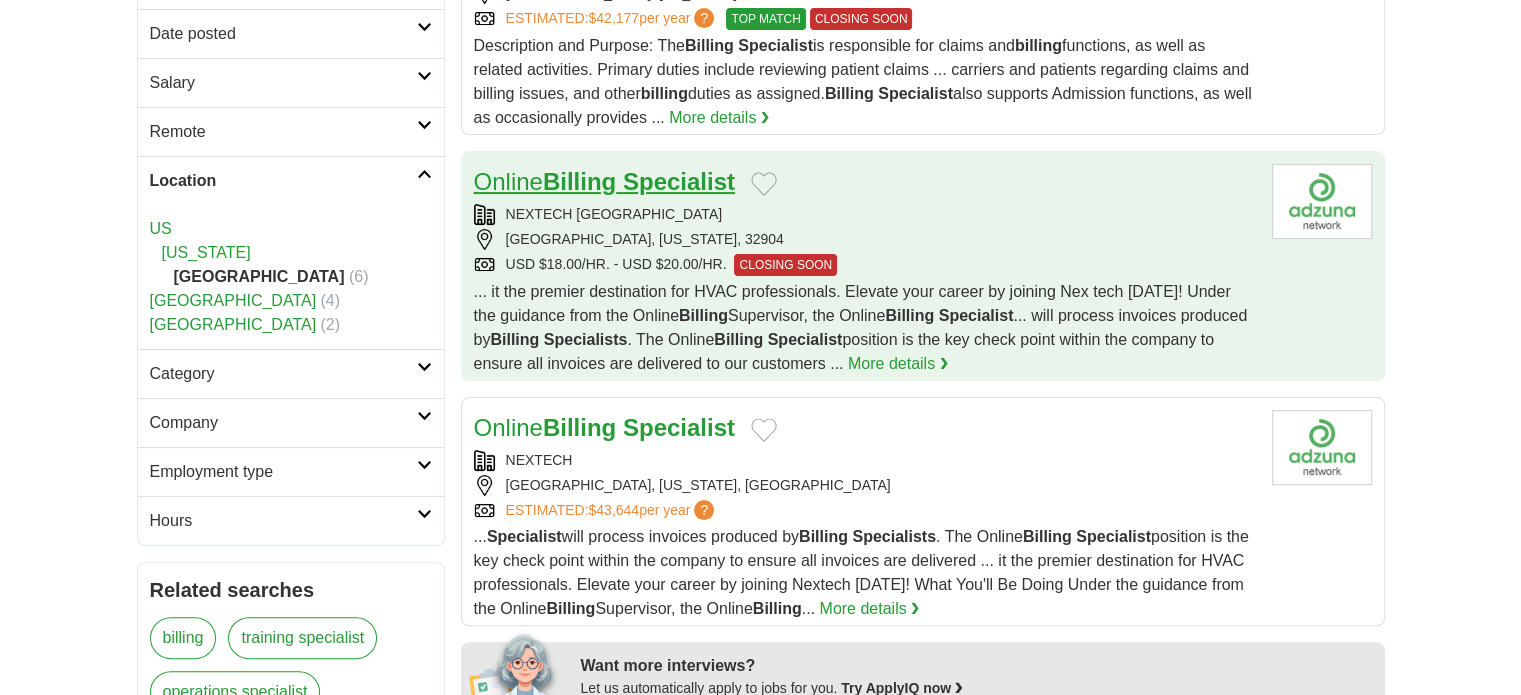 click on "Billing" at bounding box center (579, 181) 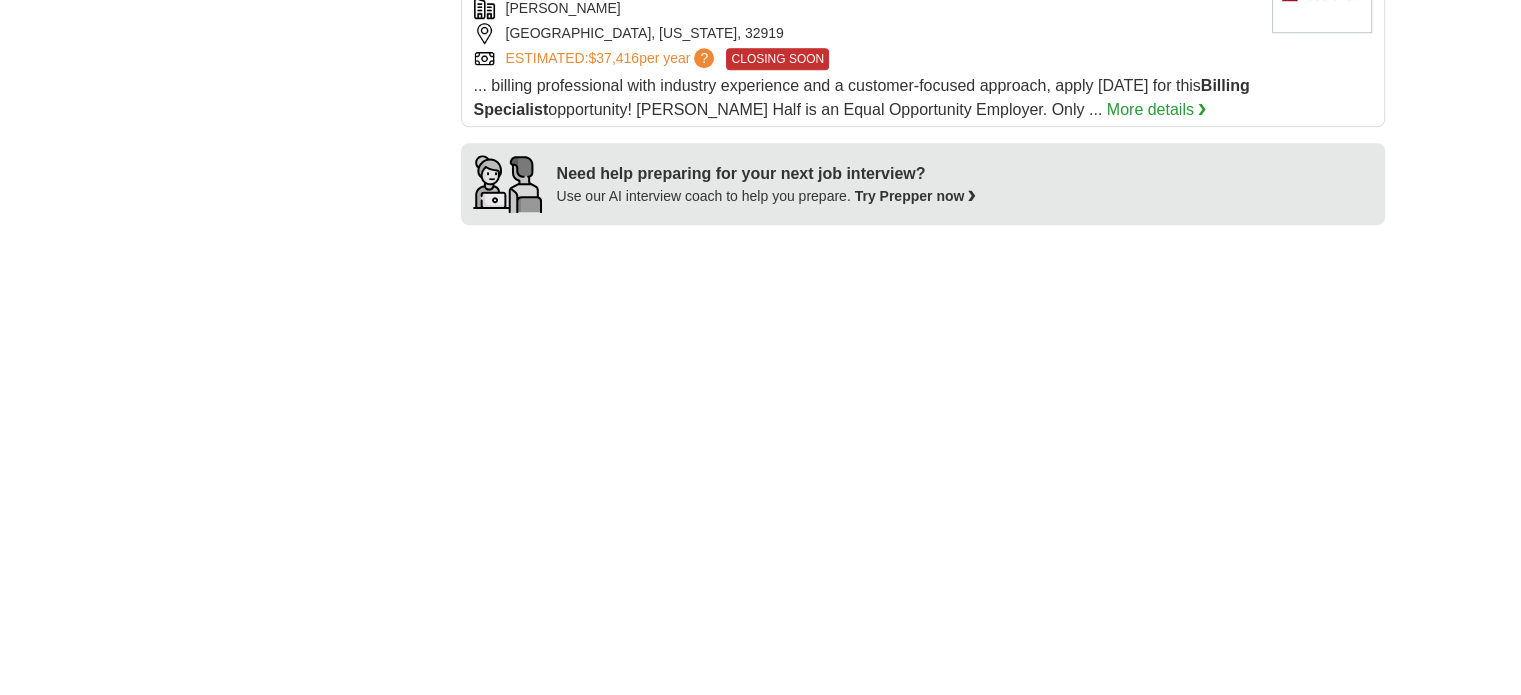 scroll, scrollTop: 1800, scrollLeft: 0, axis: vertical 